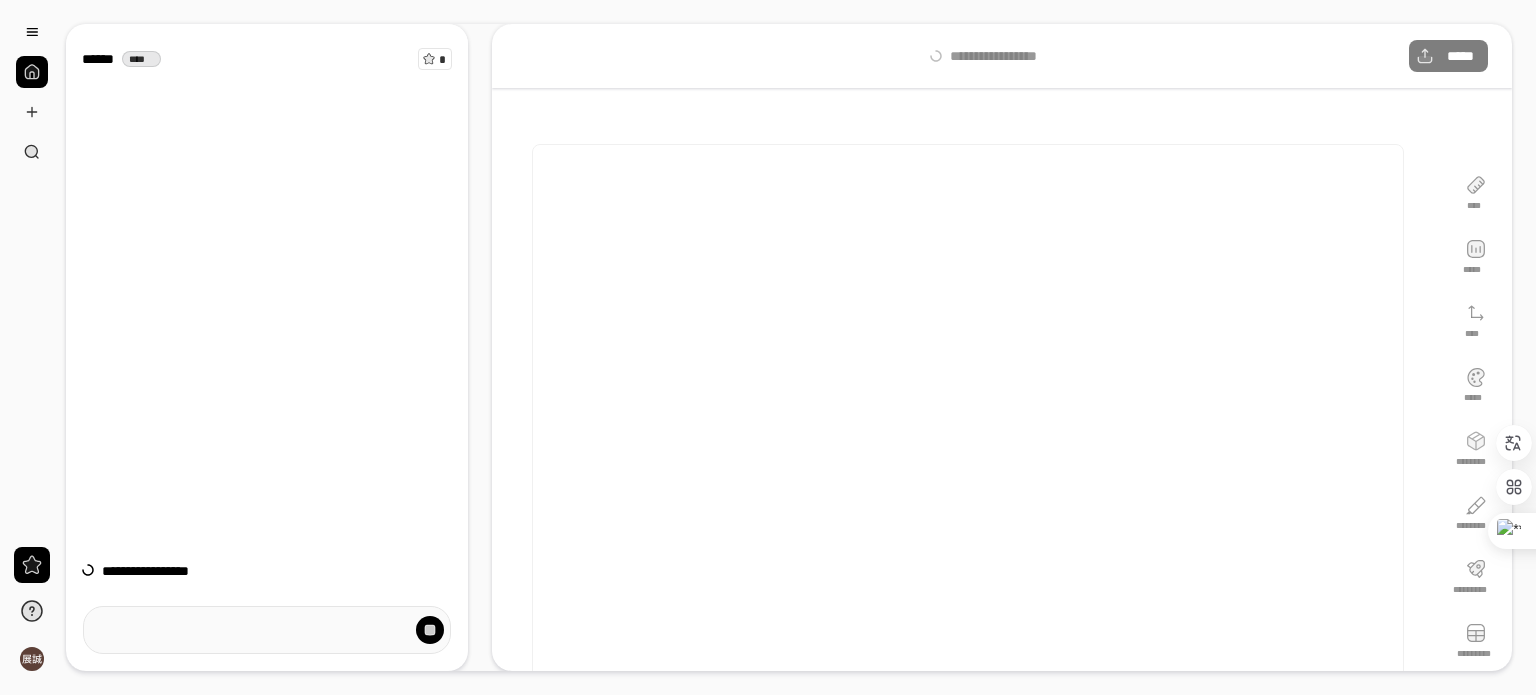 scroll, scrollTop: 0, scrollLeft: 0, axis: both 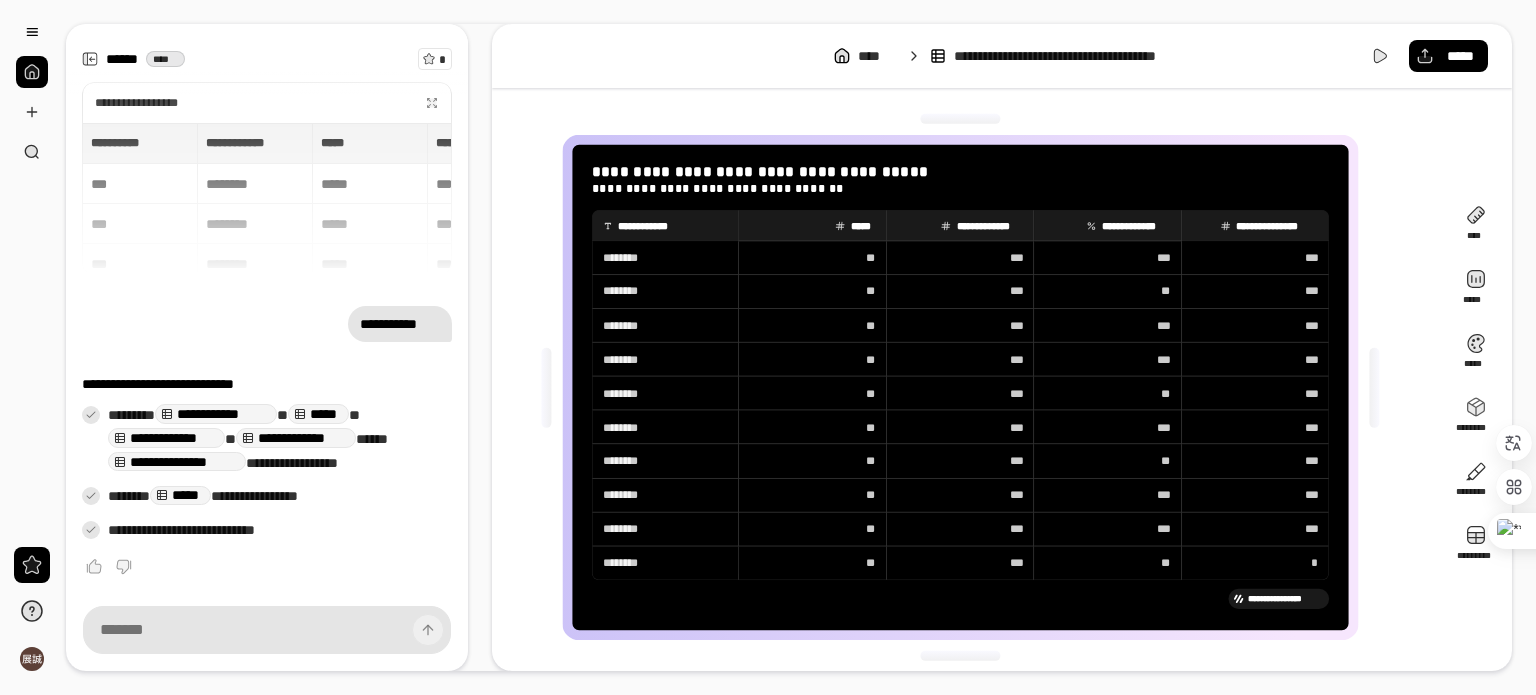 click on "**********" at bounding box center [267, 199] 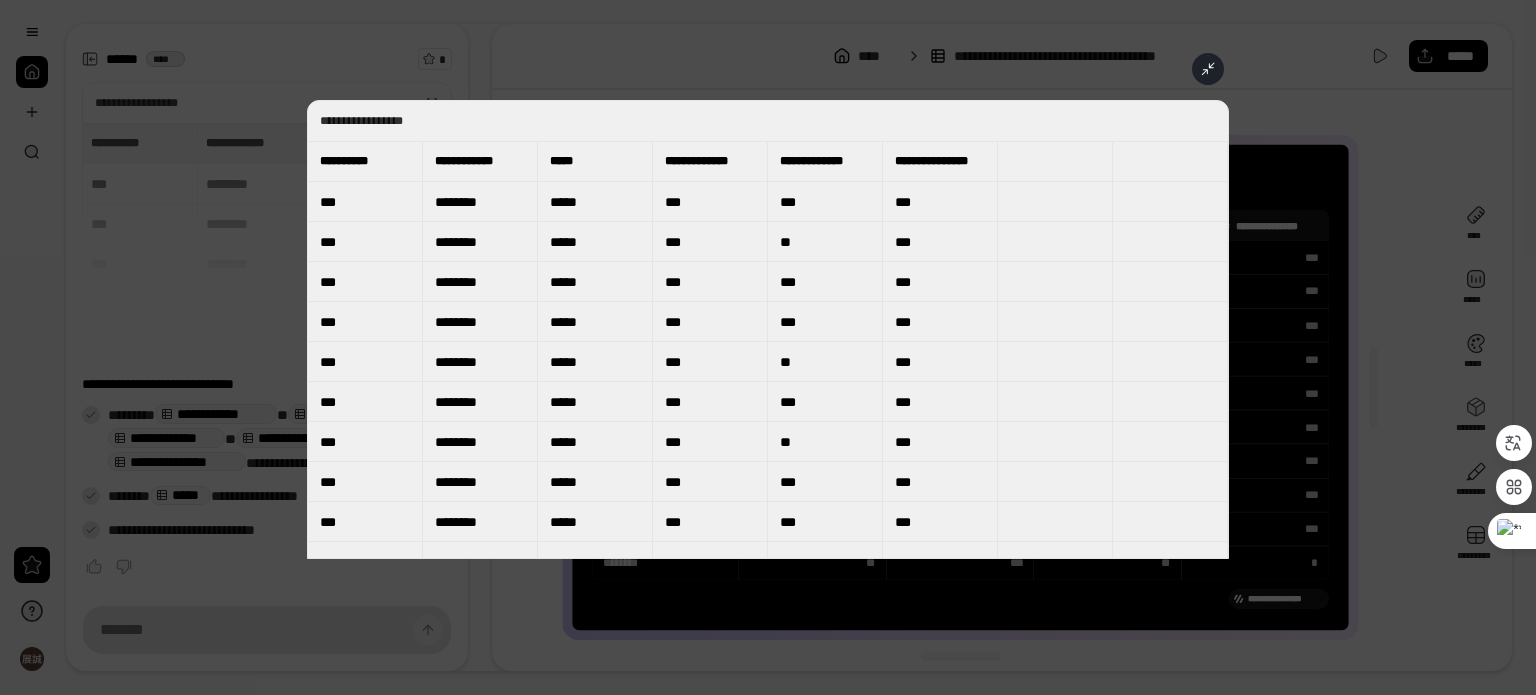 type 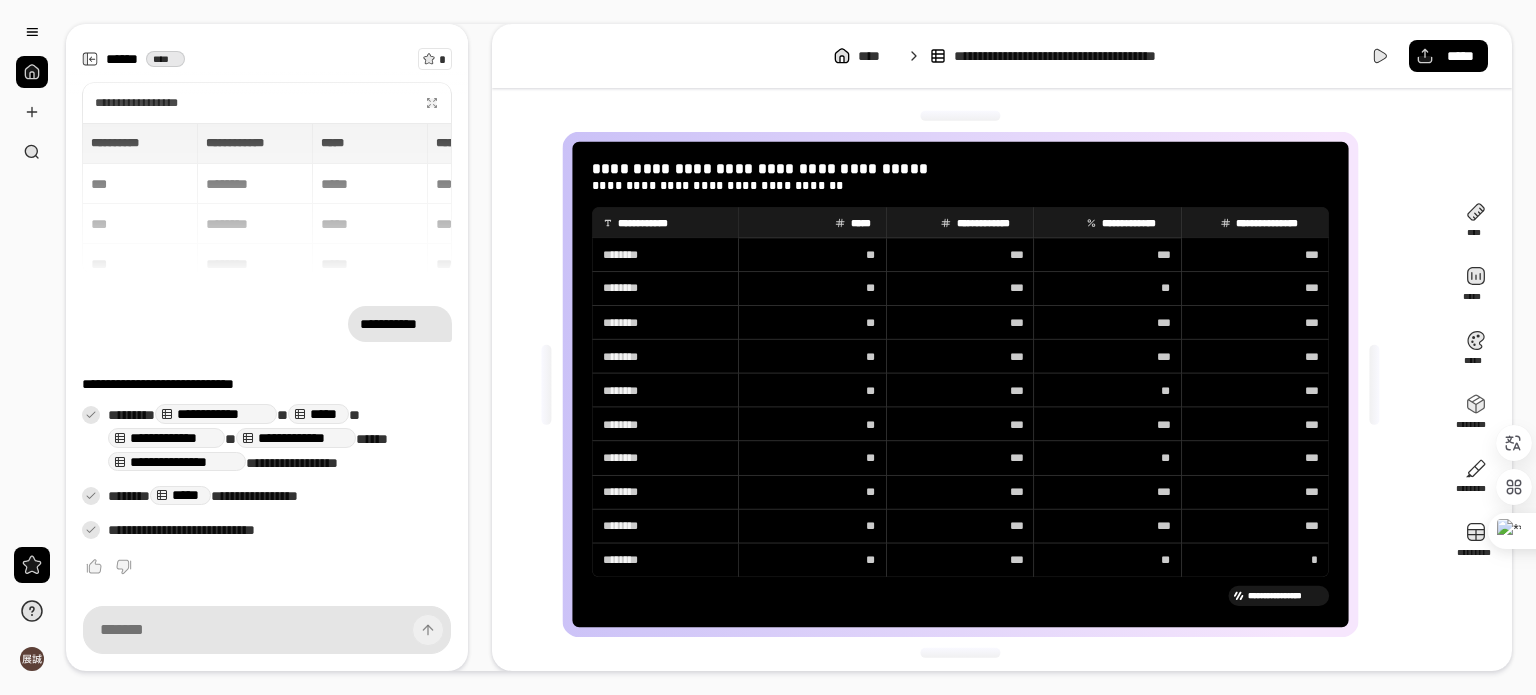 scroll, scrollTop: 4, scrollLeft: 0, axis: vertical 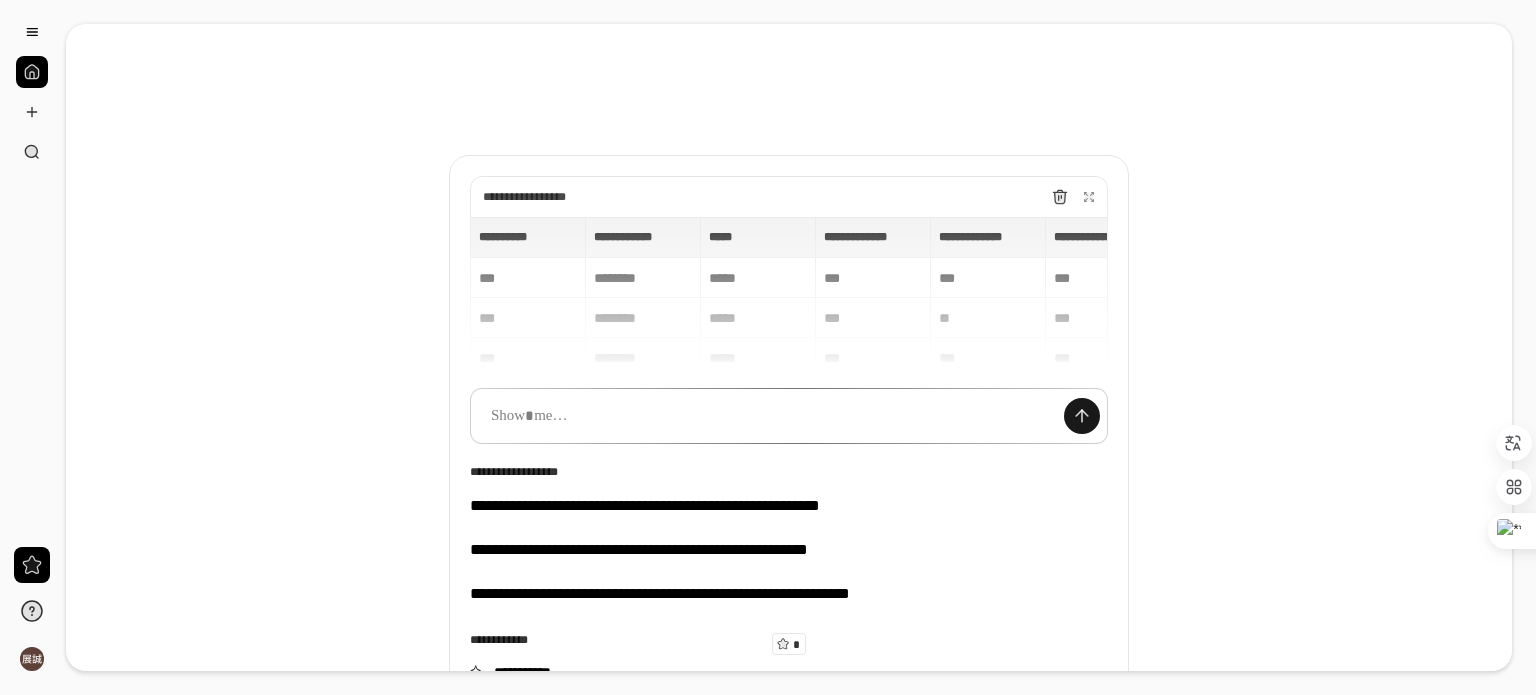 click at bounding box center [1082, 416] 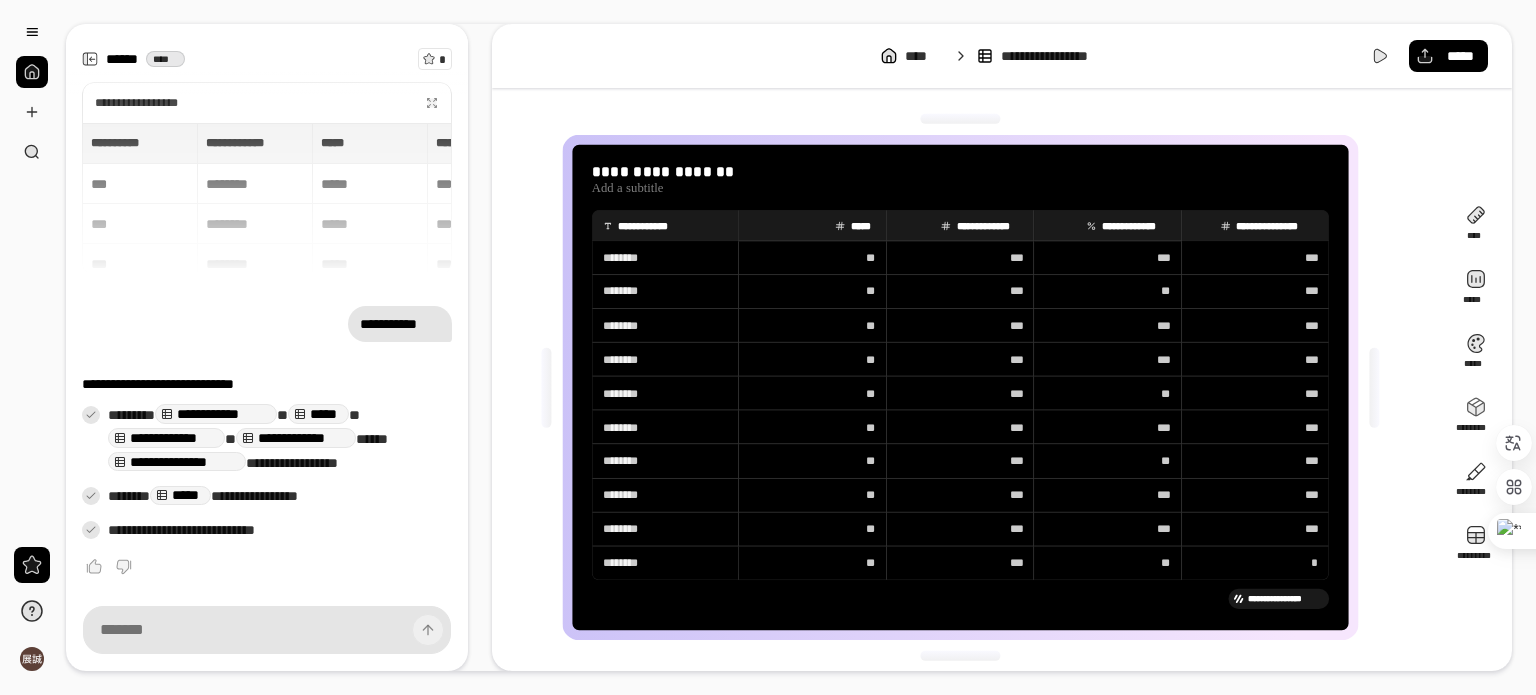 click on "**********" at bounding box center (1062, 56) 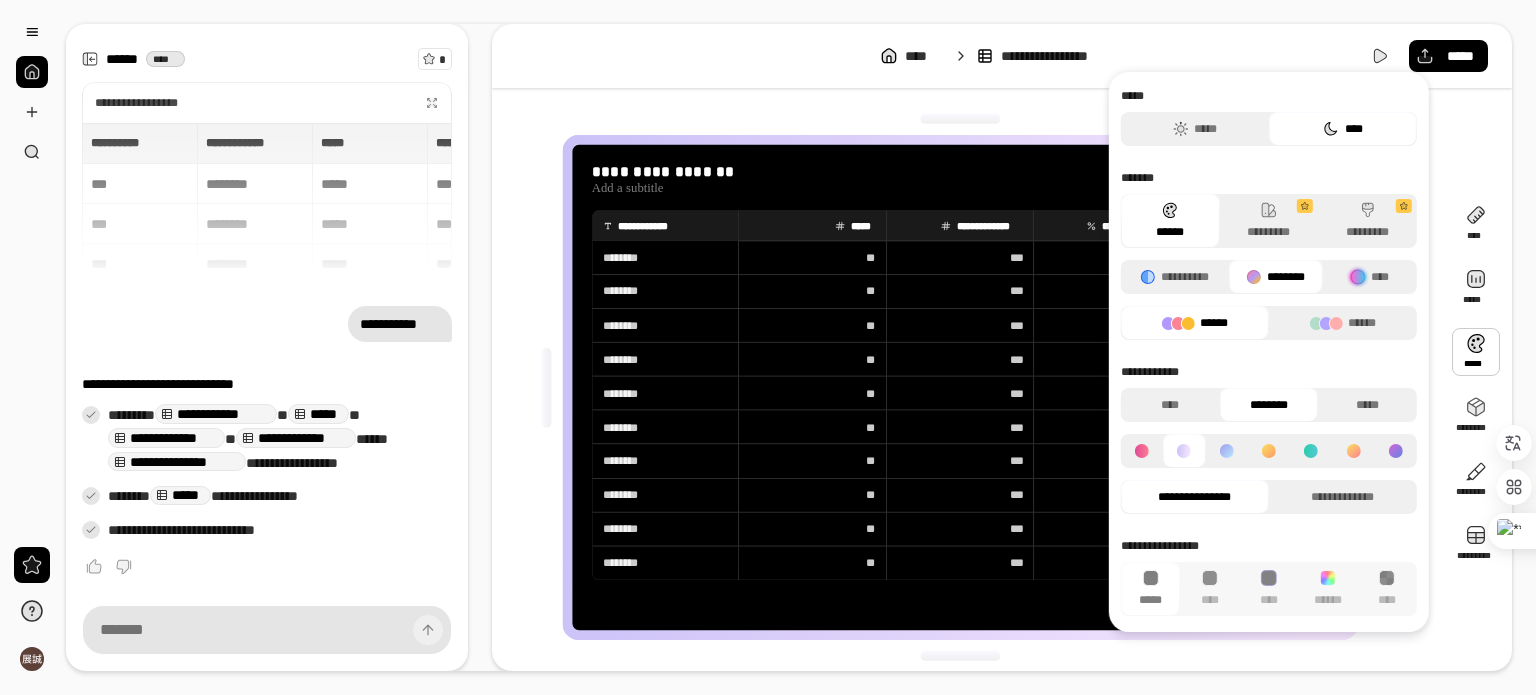click on "**********" at bounding box center [1002, 347] 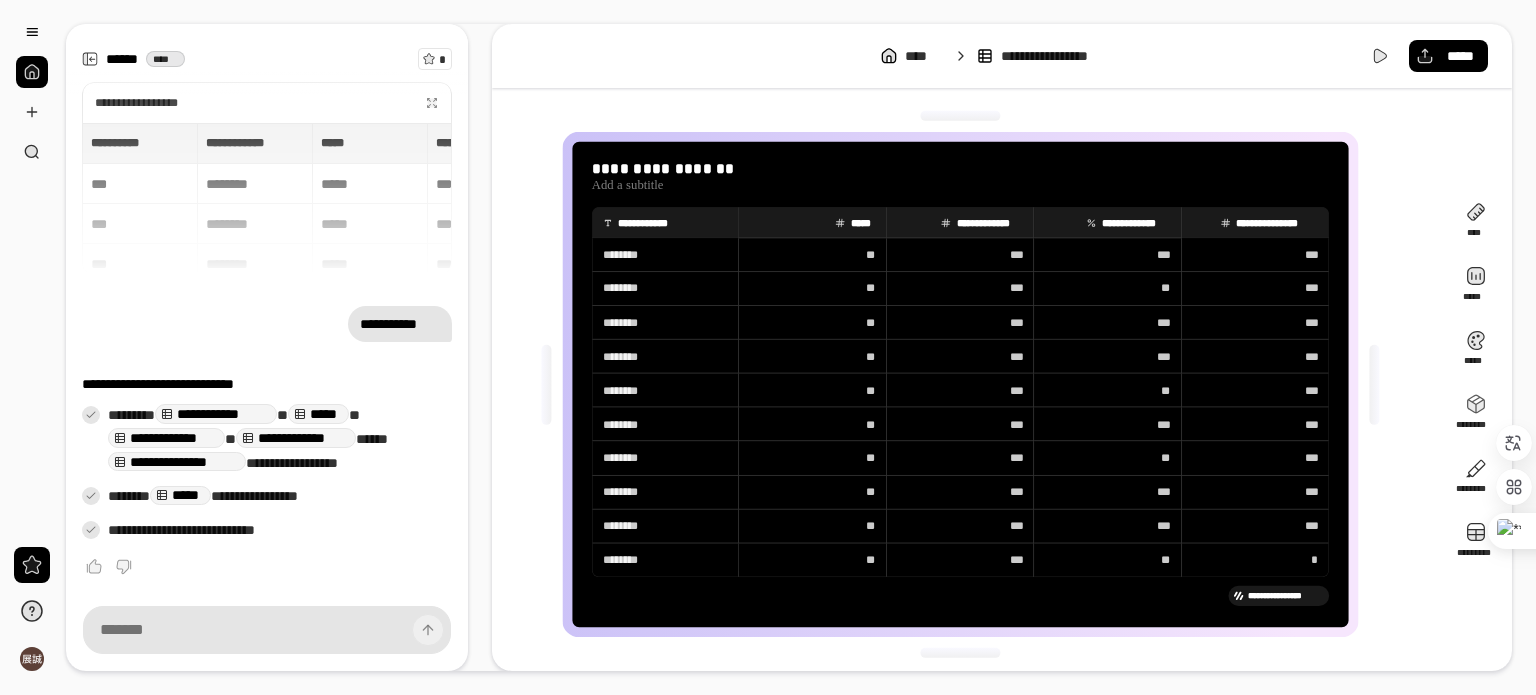 scroll, scrollTop: 4, scrollLeft: 0, axis: vertical 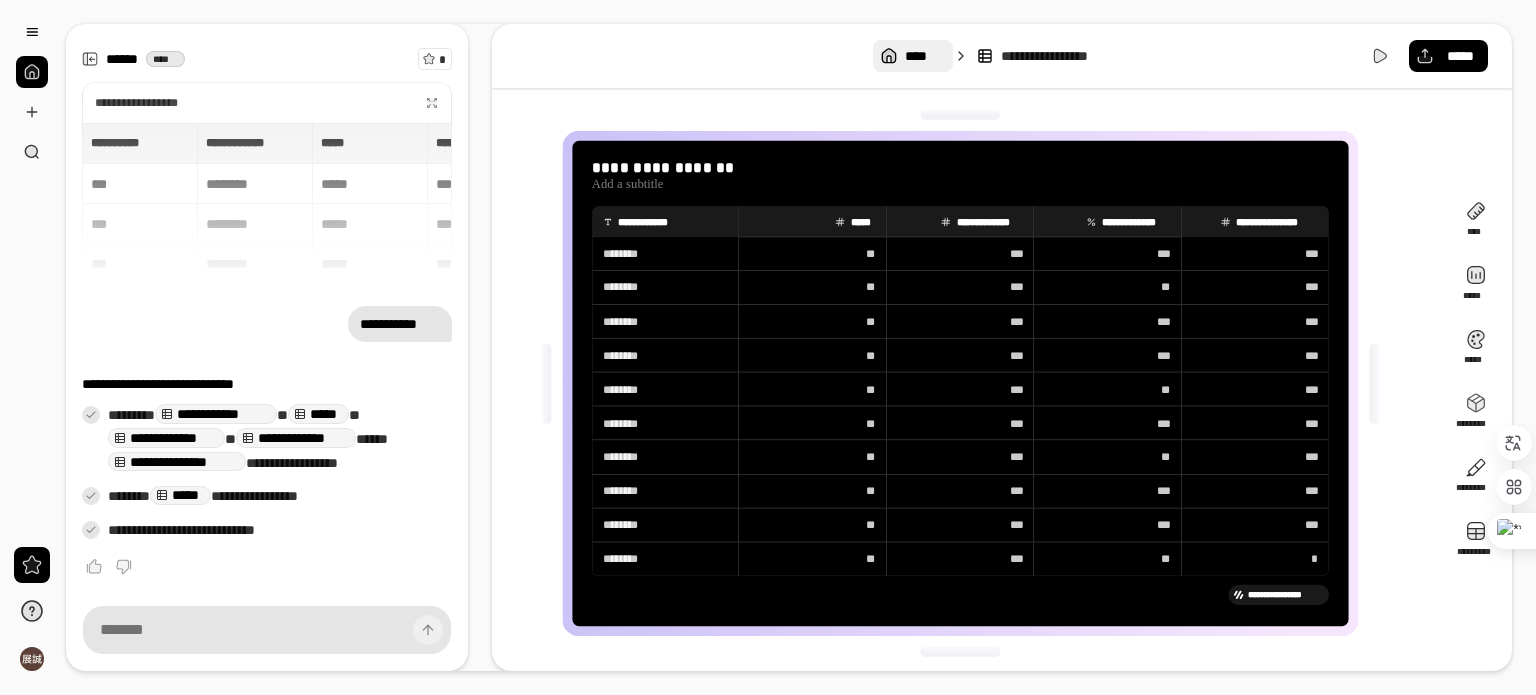 click on "****" at bounding box center [924, 56] 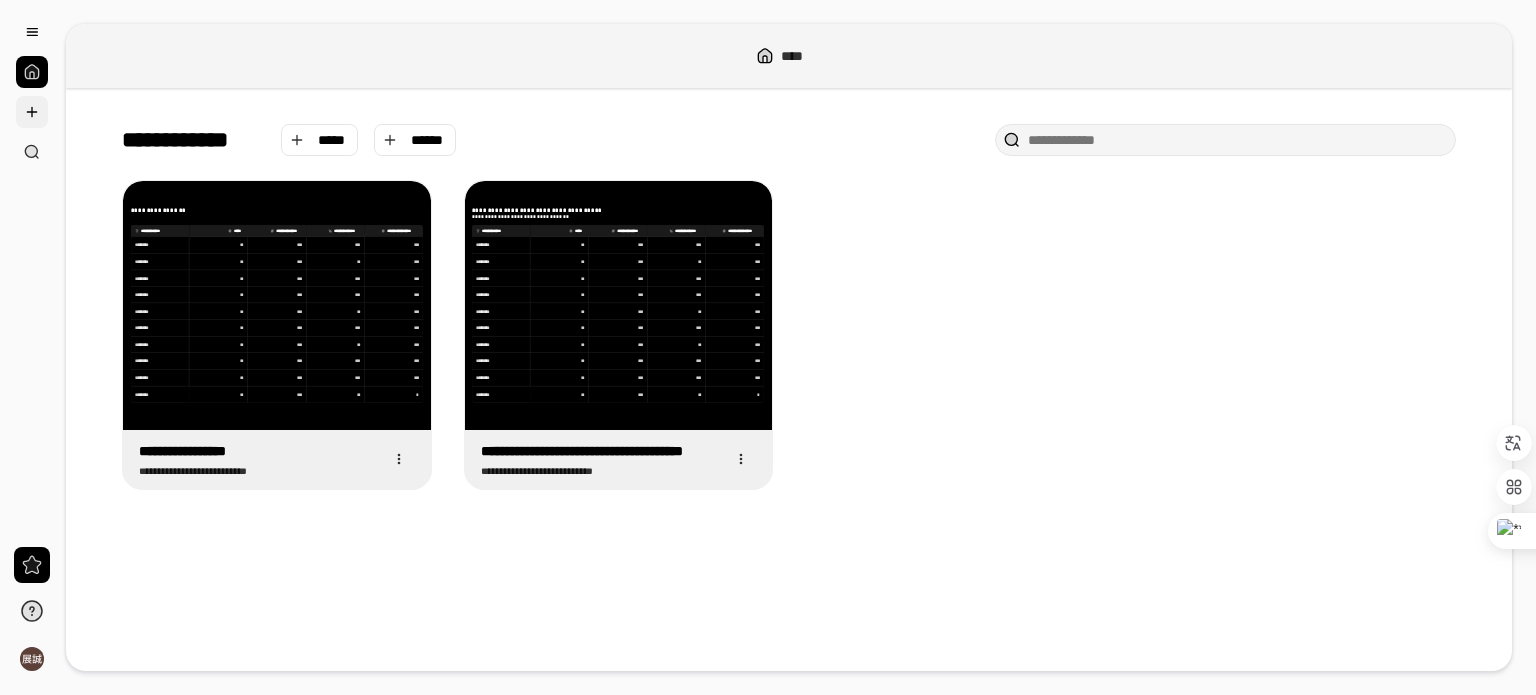 click at bounding box center (32, 112) 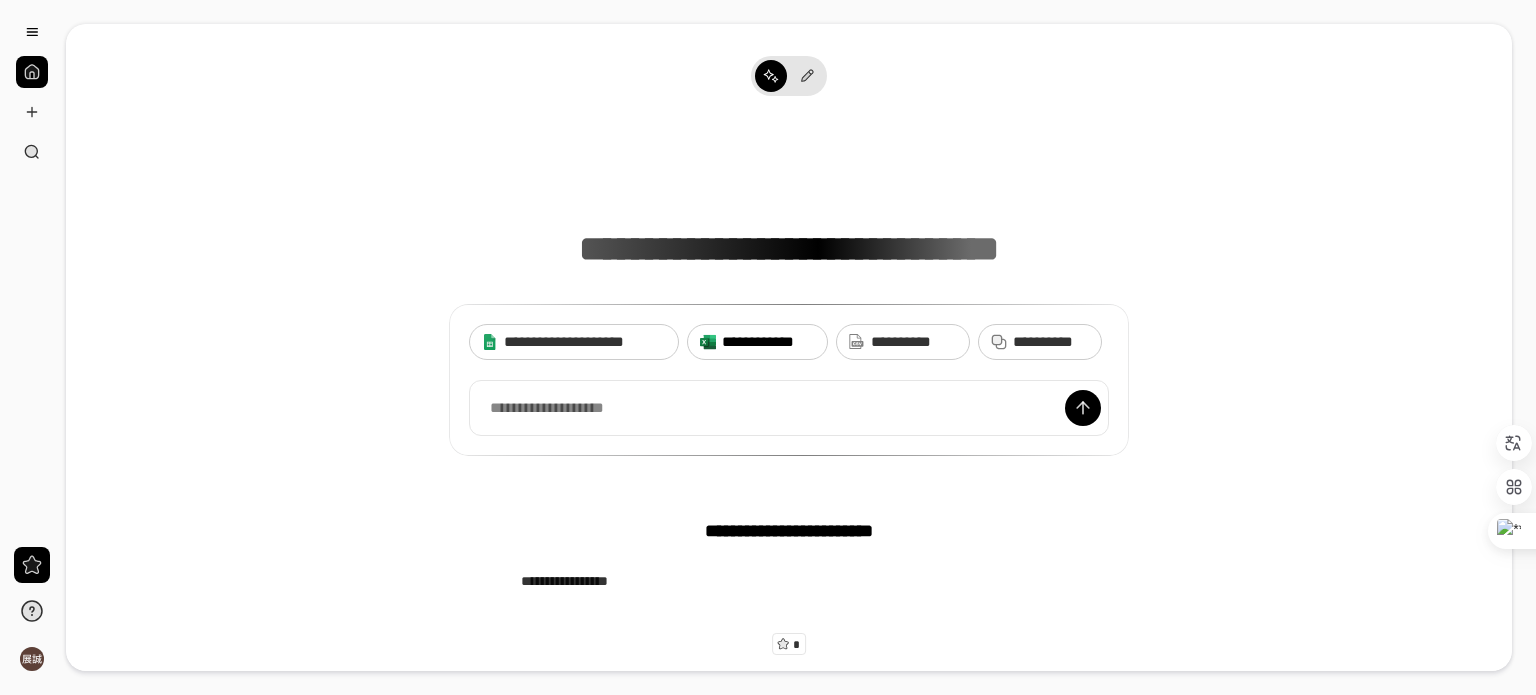 click on "**********" at bounding box center (768, 342) 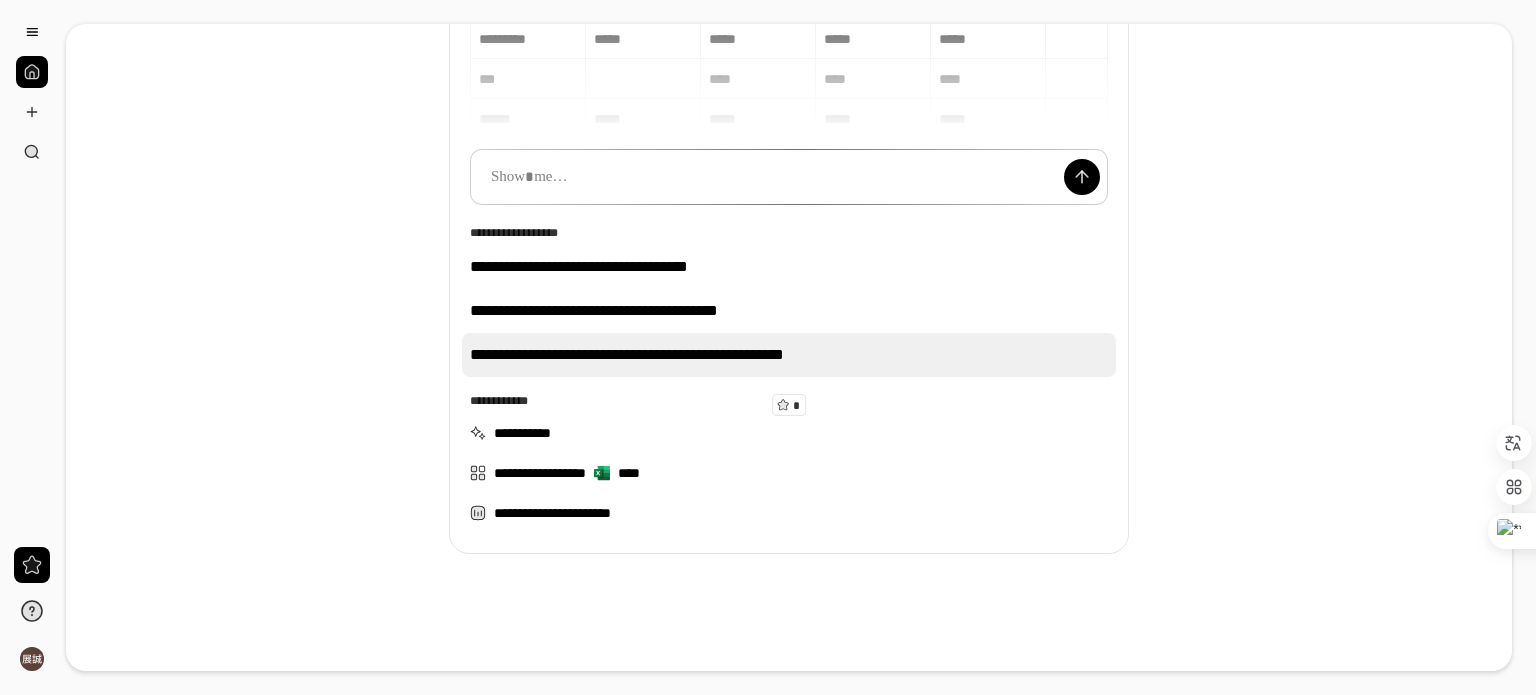 scroll, scrollTop: 240, scrollLeft: 0, axis: vertical 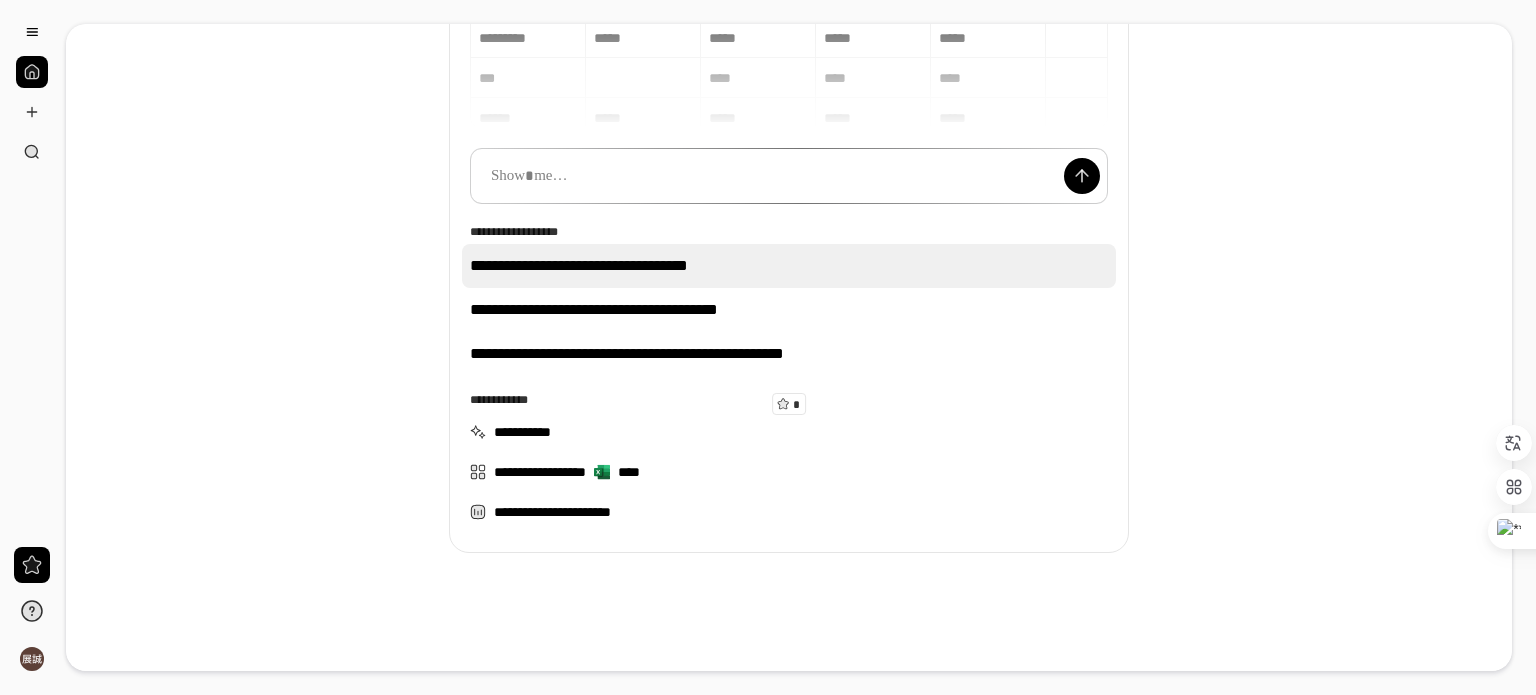 click on "**********" at bounding box center [789, 266] 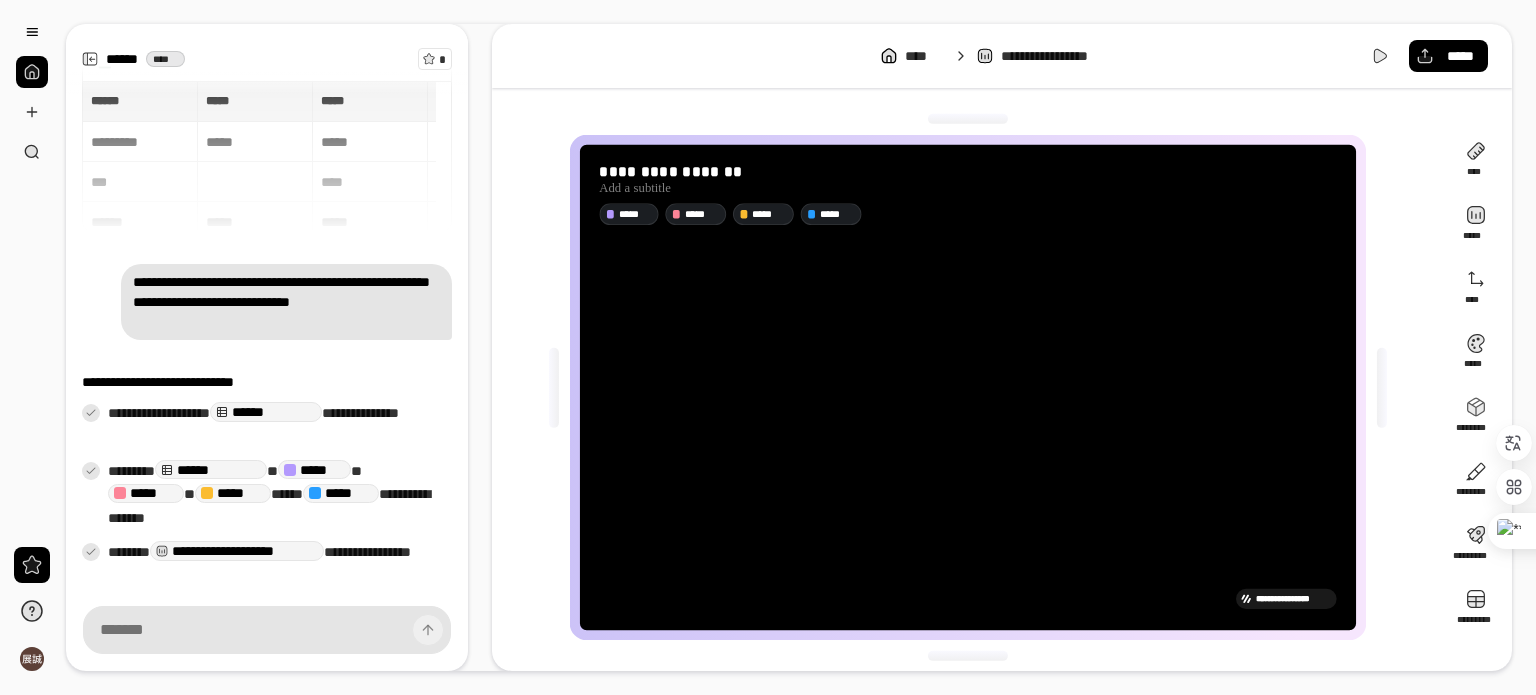 scroll, scrollTop: 77, scrollLeft: 0, axis: vertical 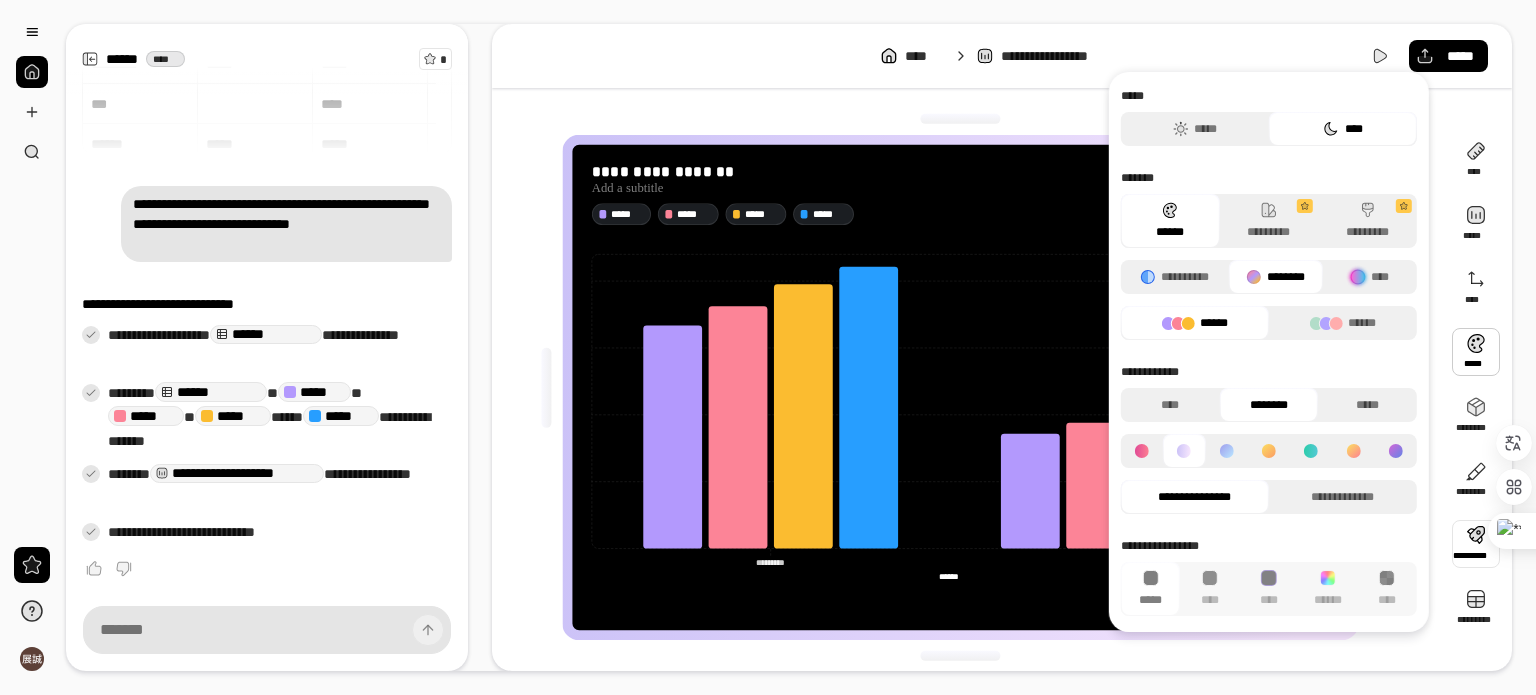 click at bounding box center [960, 119] 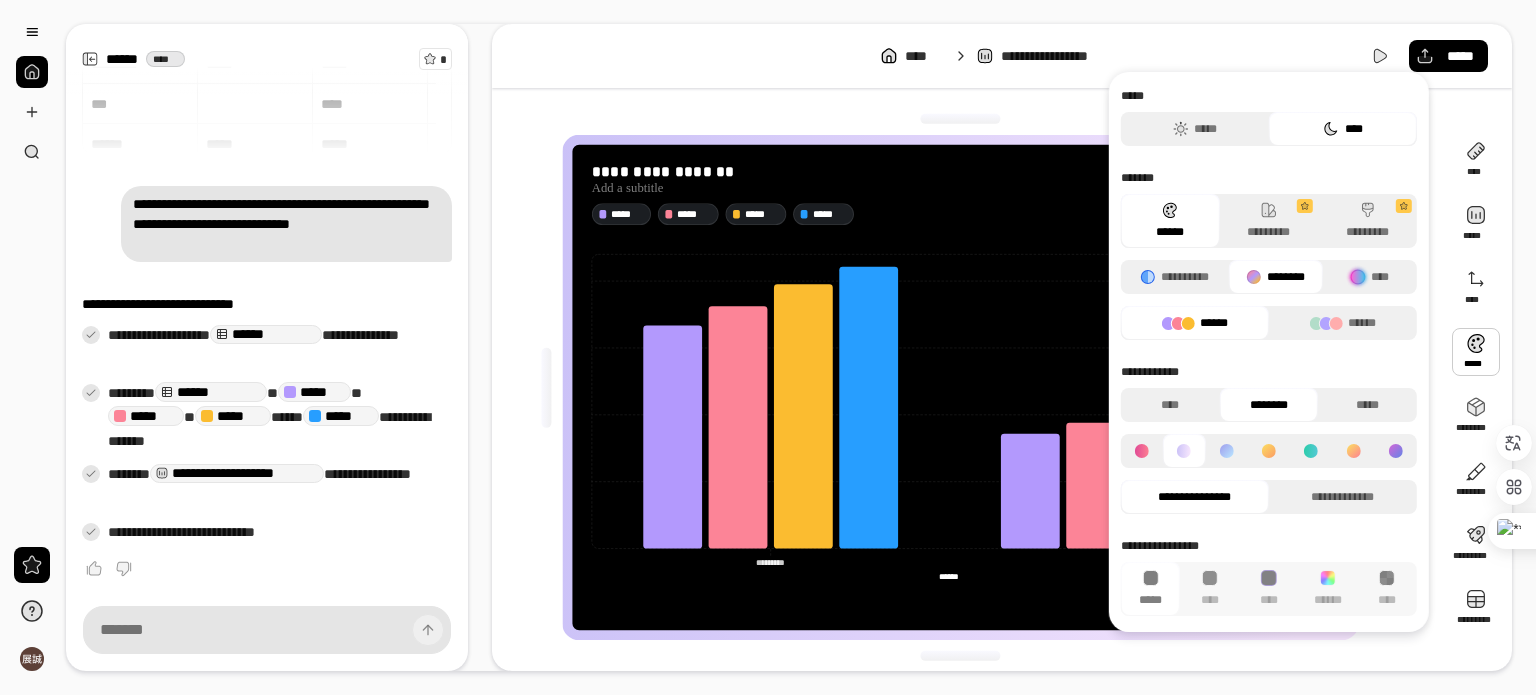 click on "**********" at bounding box center [968, 387] 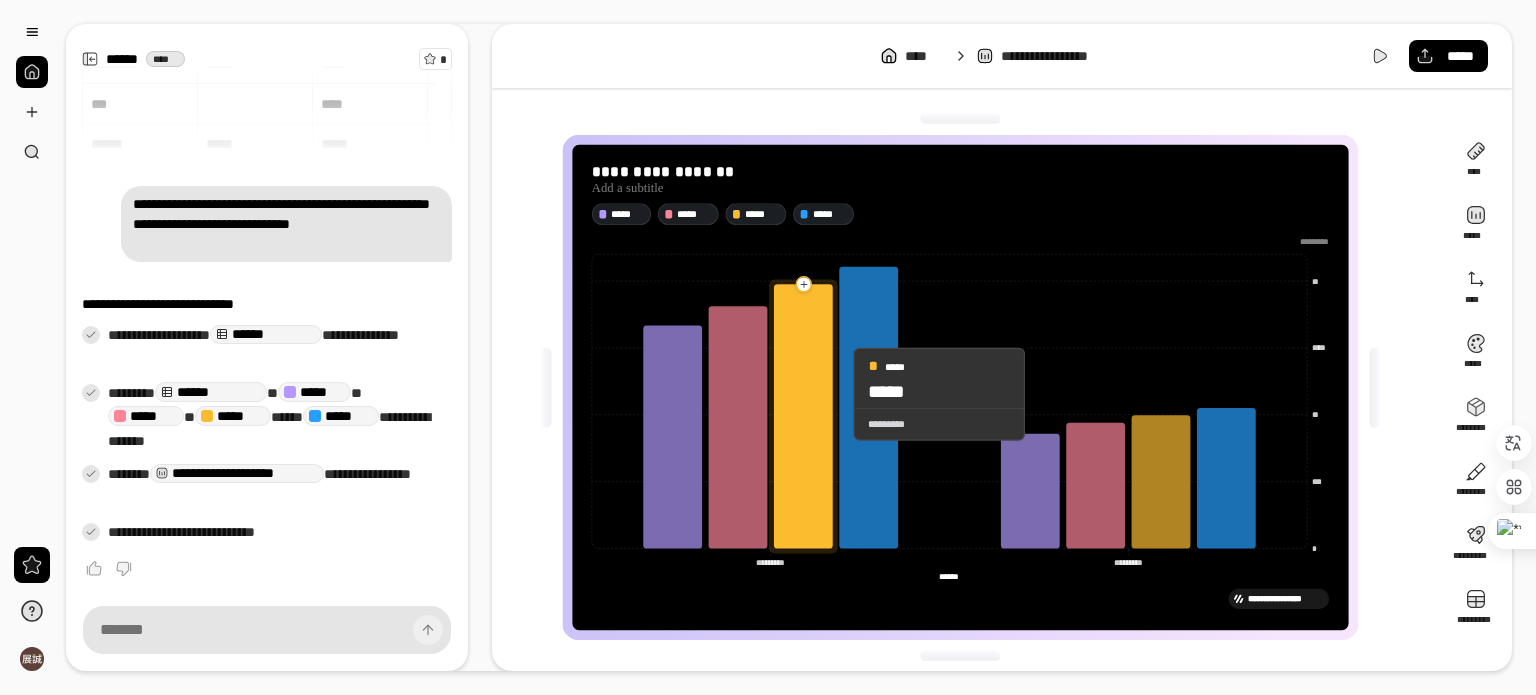 scroll, scrollTop: 4, scrollLeft: 0, axis: vertical 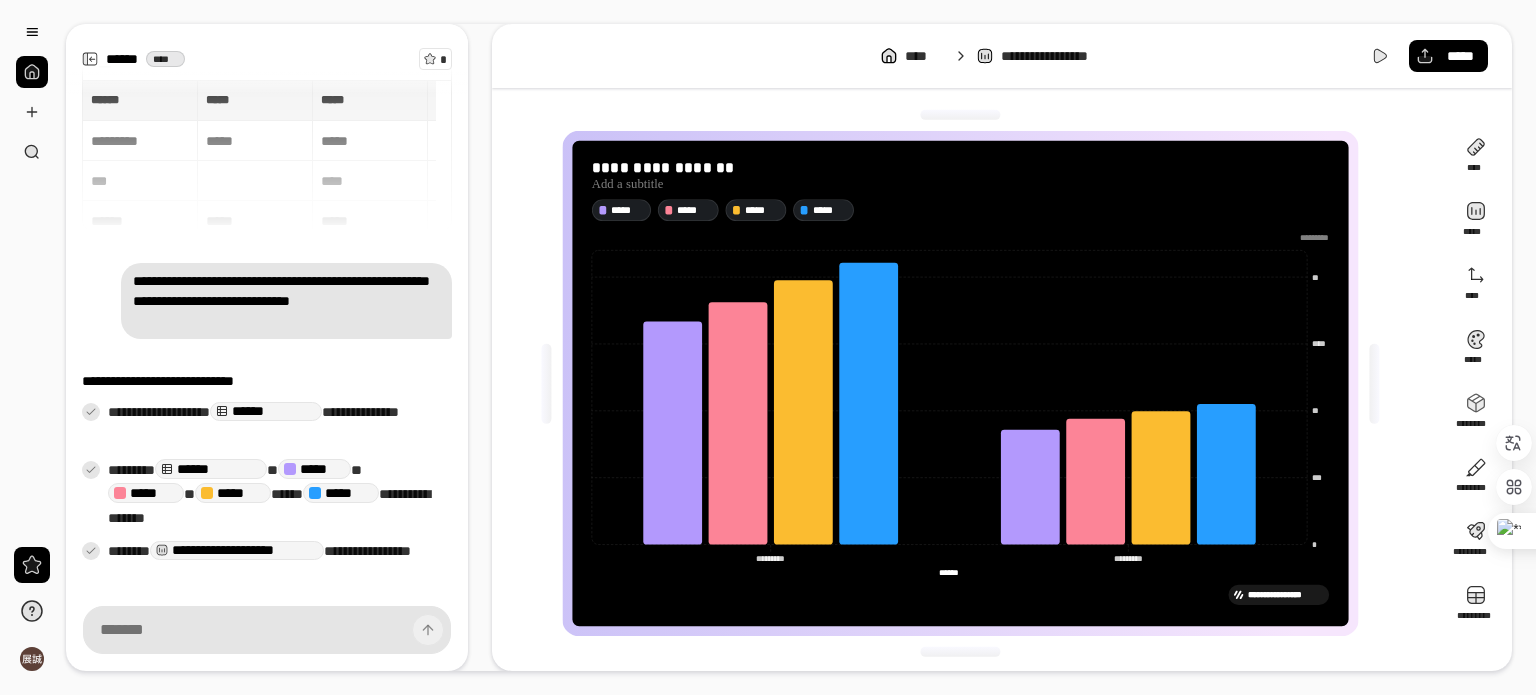 click on "****** ****** ***** ***** ***** ***** ***** ***** ***** ***** ********* ***** ***** ***** ***** *** **** **** **** ****** ***** ***** ***** ***** ********* *** *** *** *****" at bounding box center [267, 156] 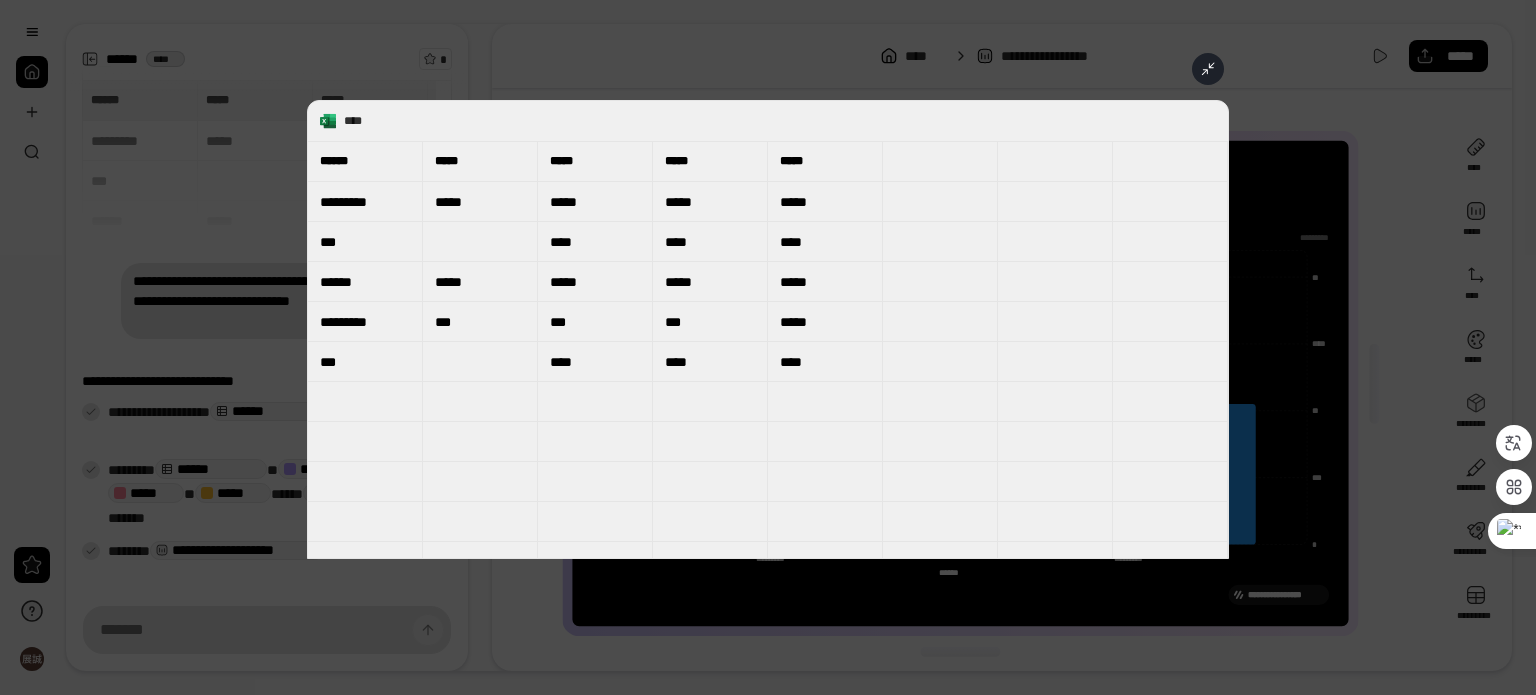 type 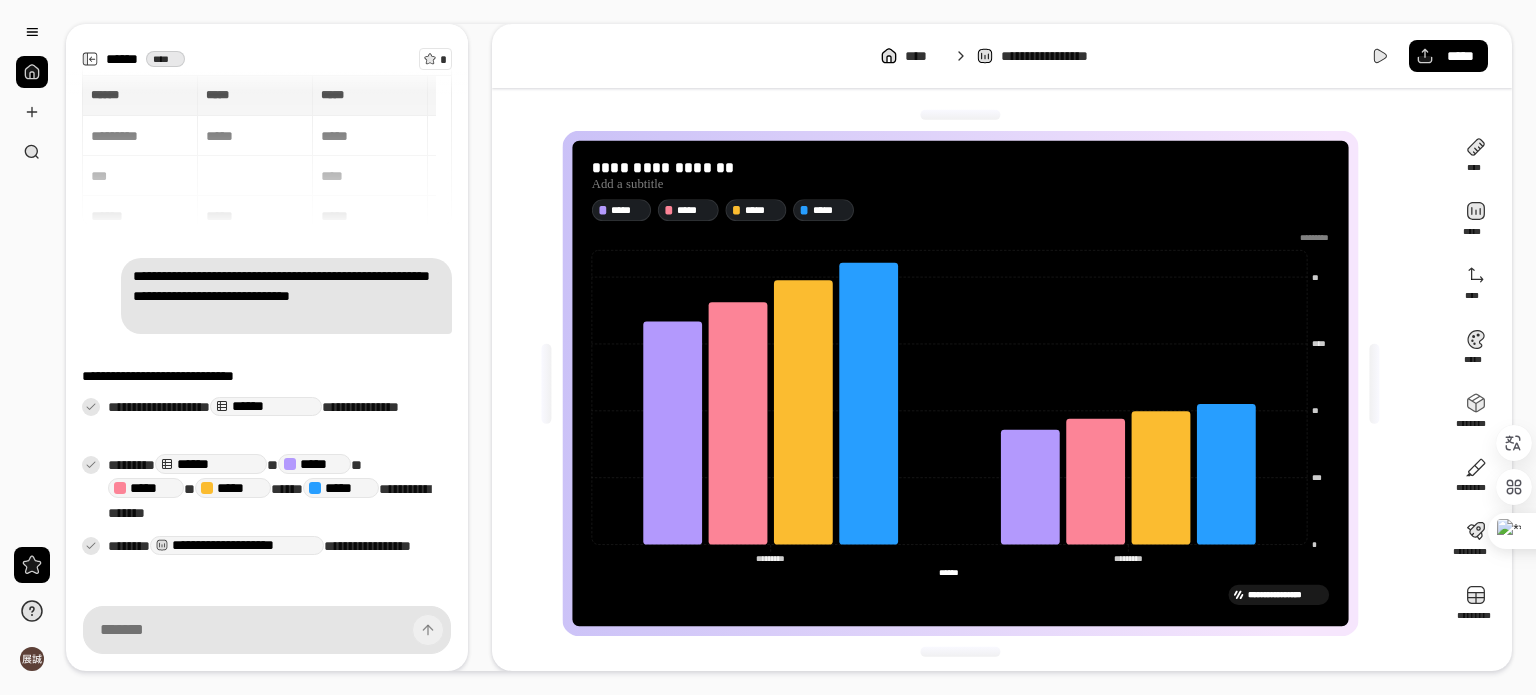 scroll, scrollTop: 0, scrollLeft: 0, axis: both 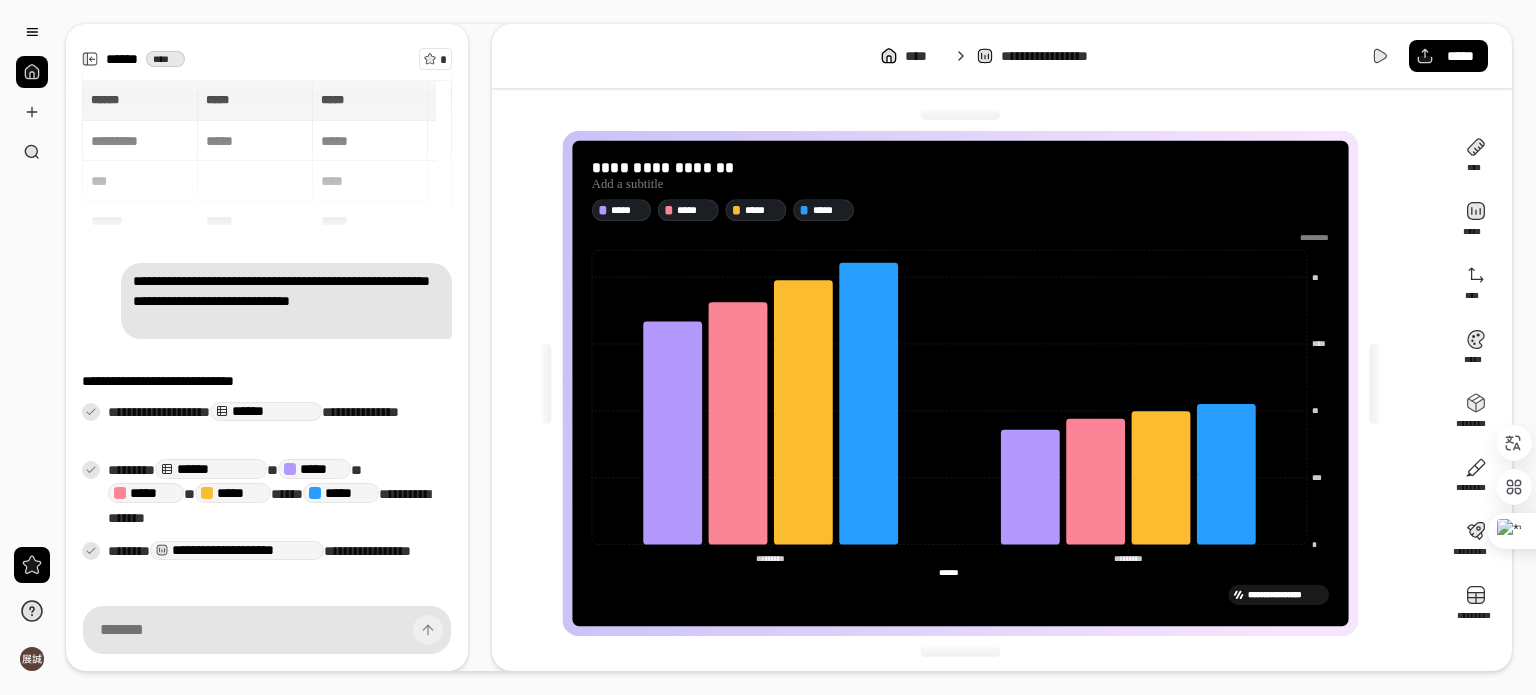 click on "****** ****** ***** ***** ***** ***** ***** ***** ***** ***** ********* ***** ***** ***** ***** *** **** **** **** ****** ***** ***** ***** ***** ********* *** *** *** *****" at bounding box center (267, 156) 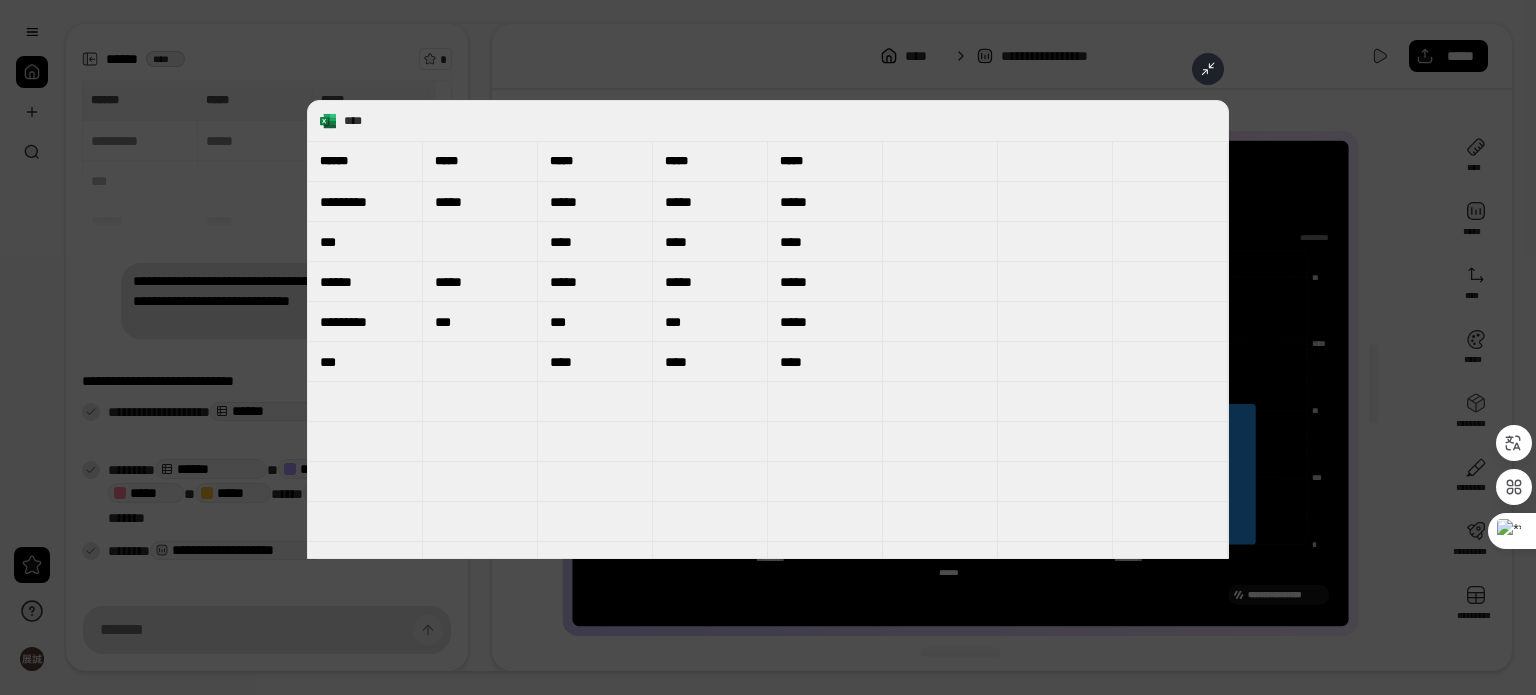 type 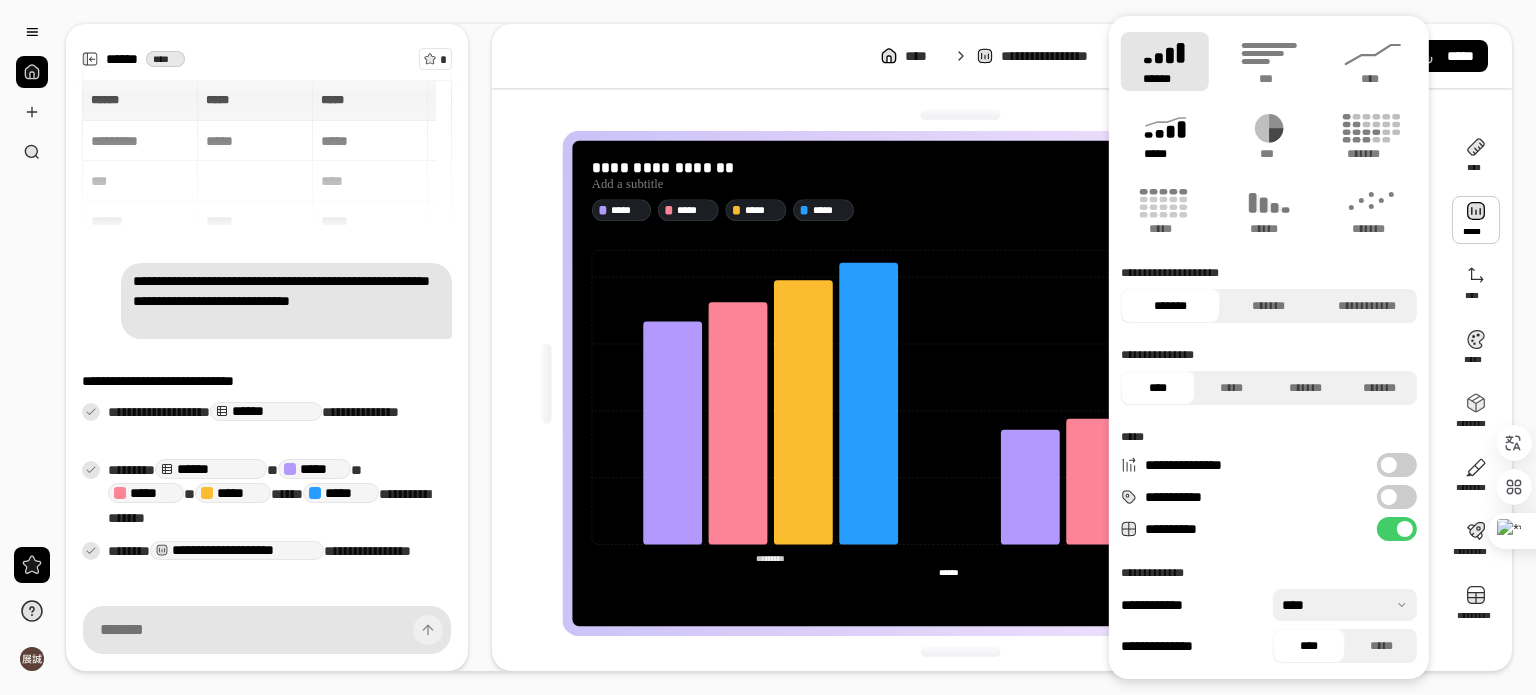 click on "*****" at bounding box center (1164, 154) 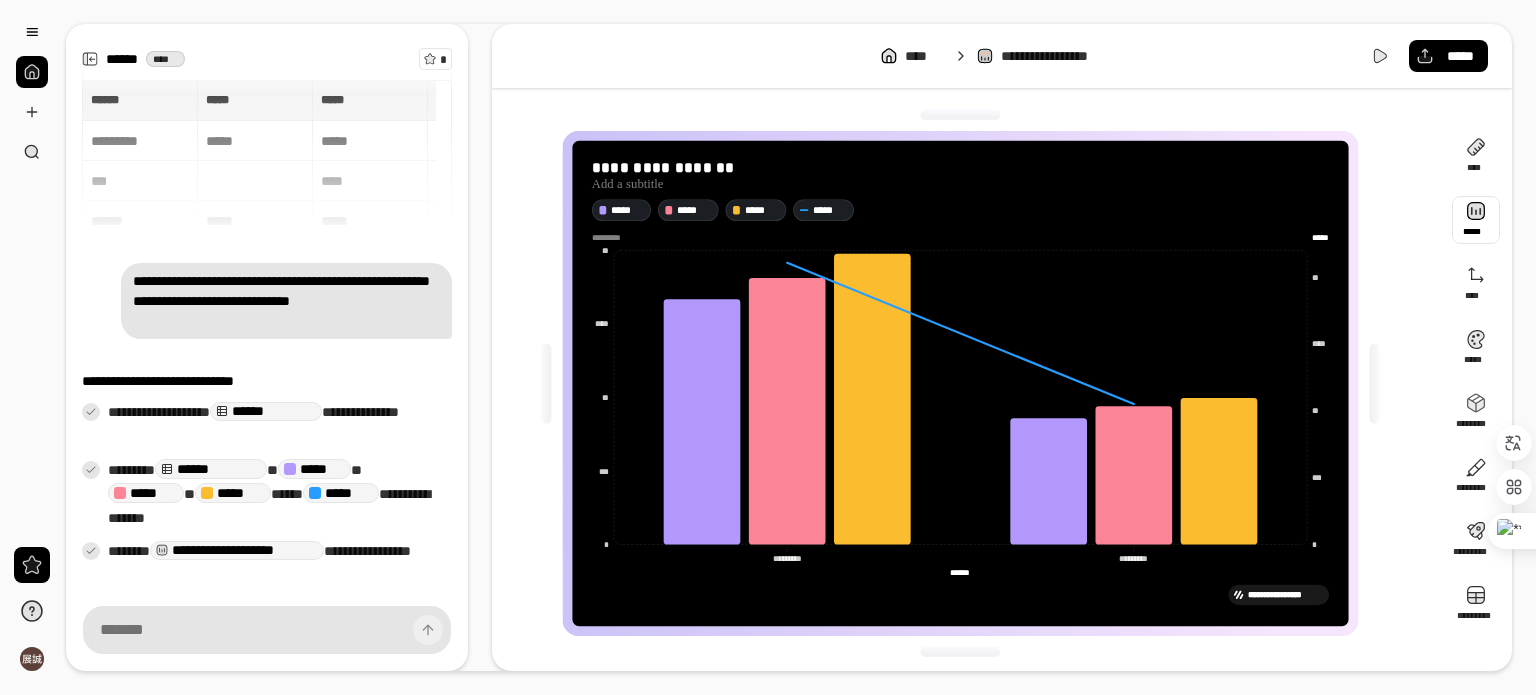 type 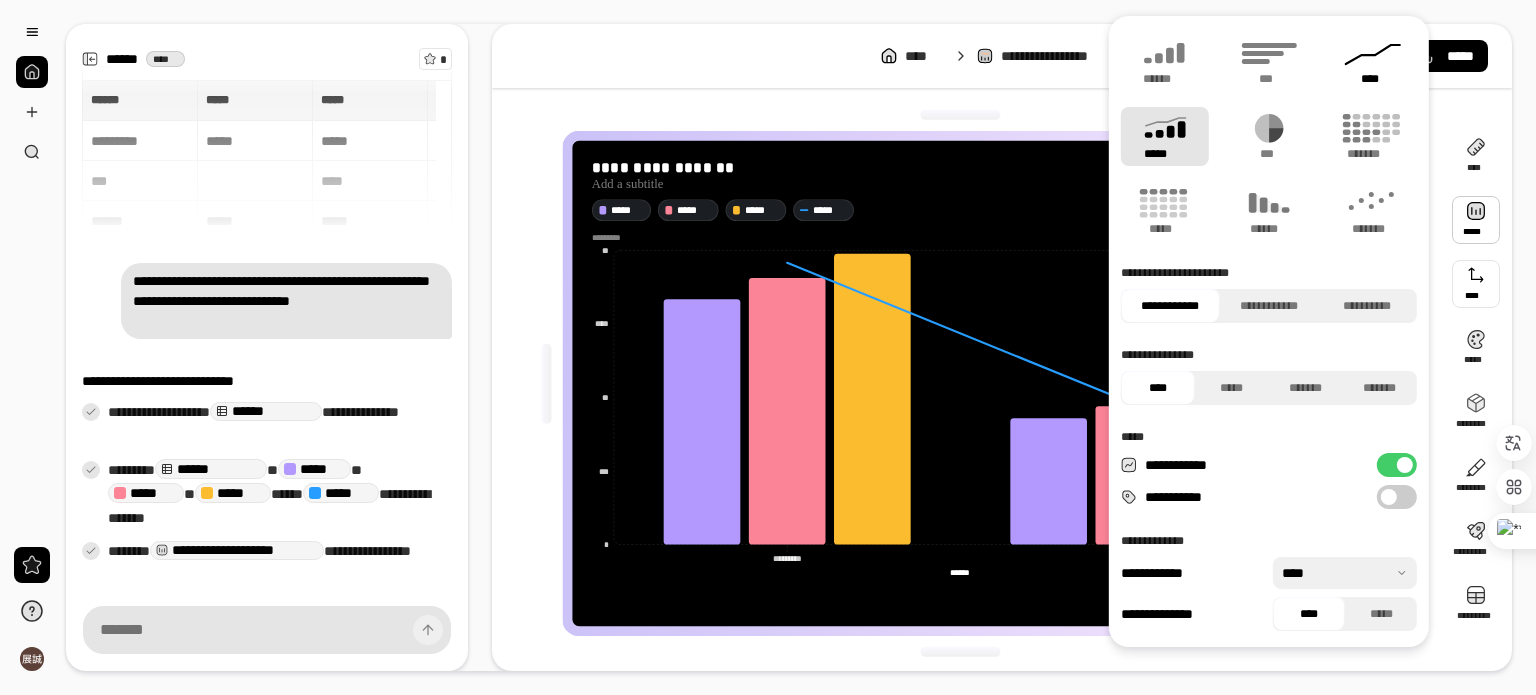 type 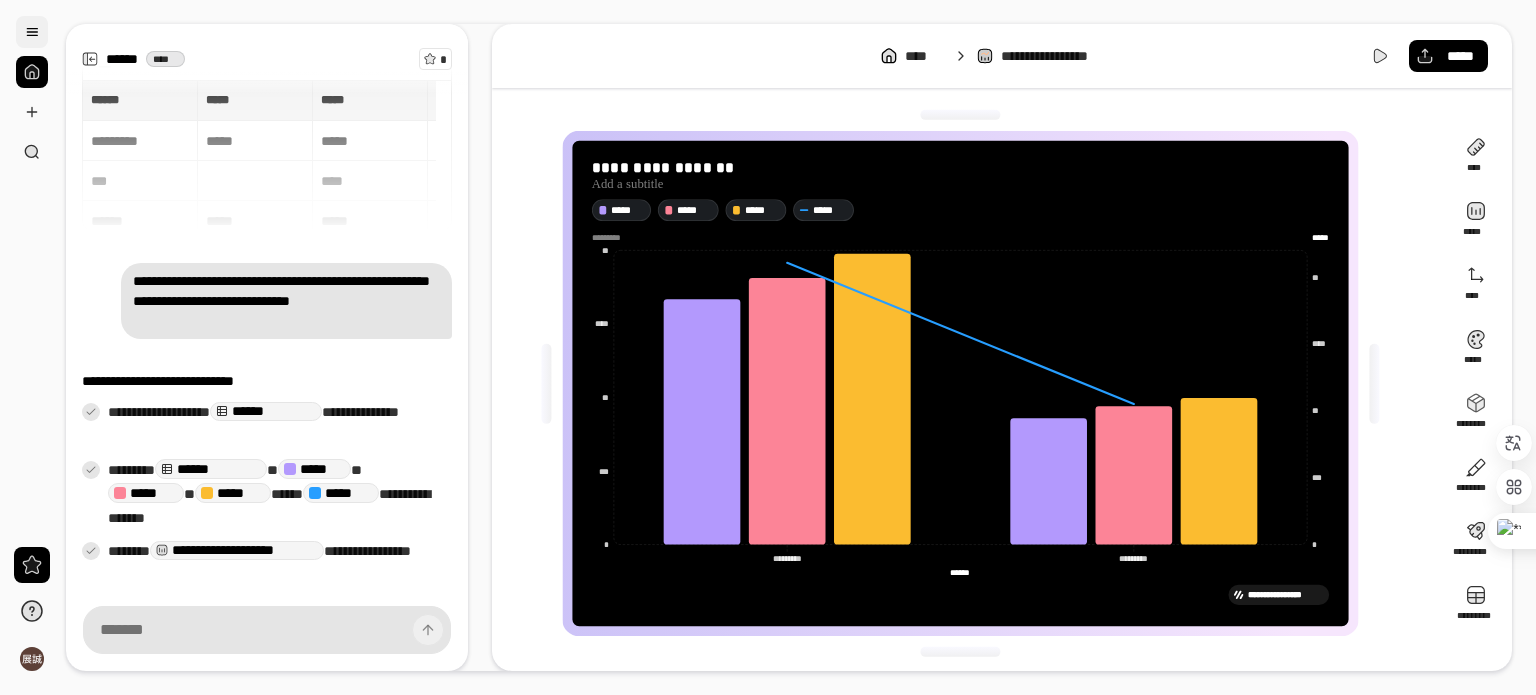 click at bounding box center [32, 32] 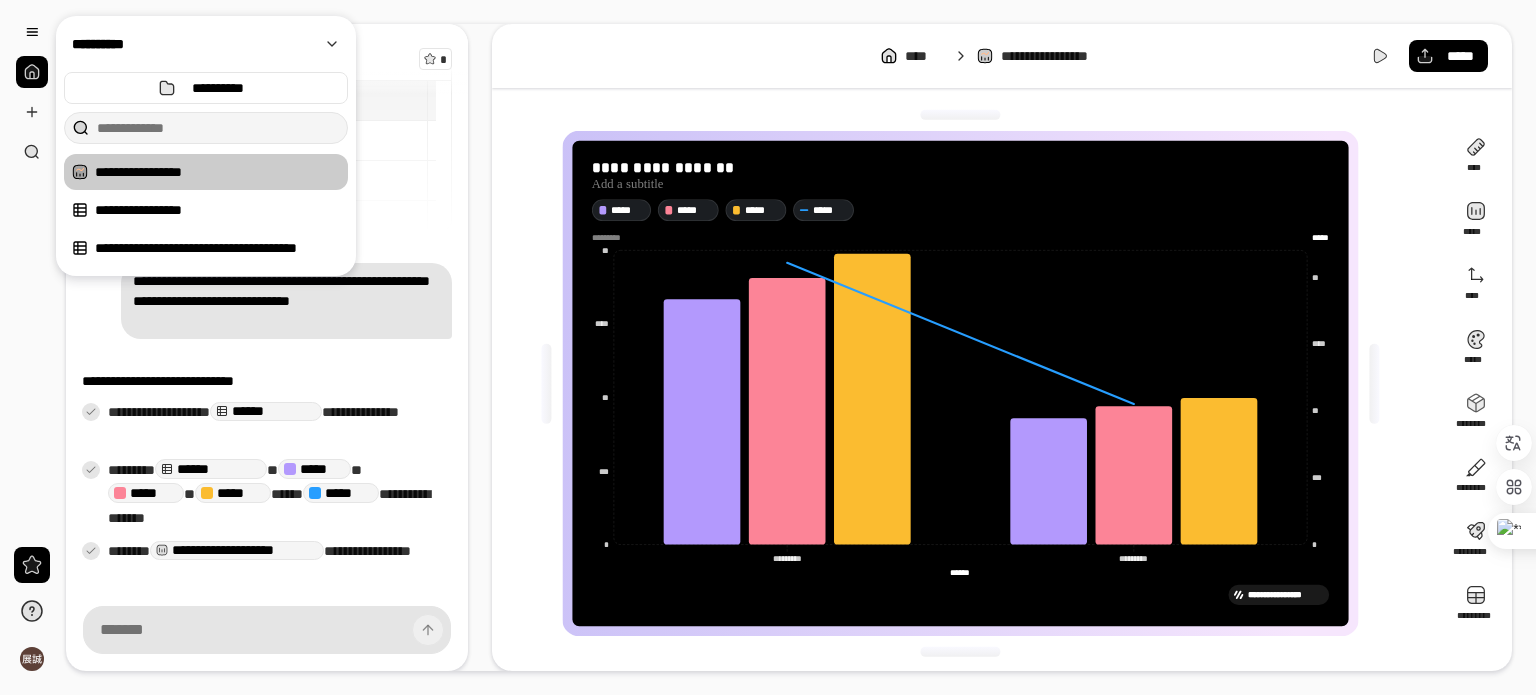 click at bounding box center (32, 72) 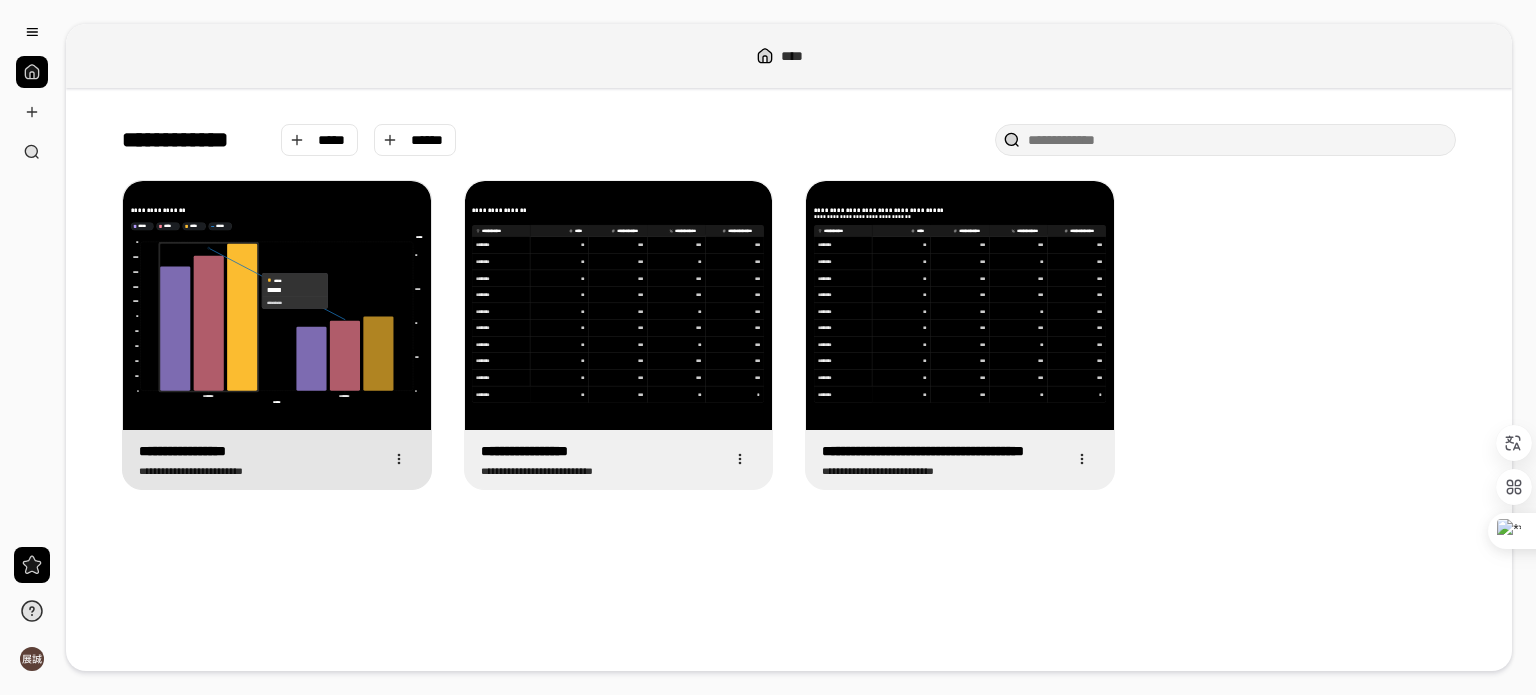 click 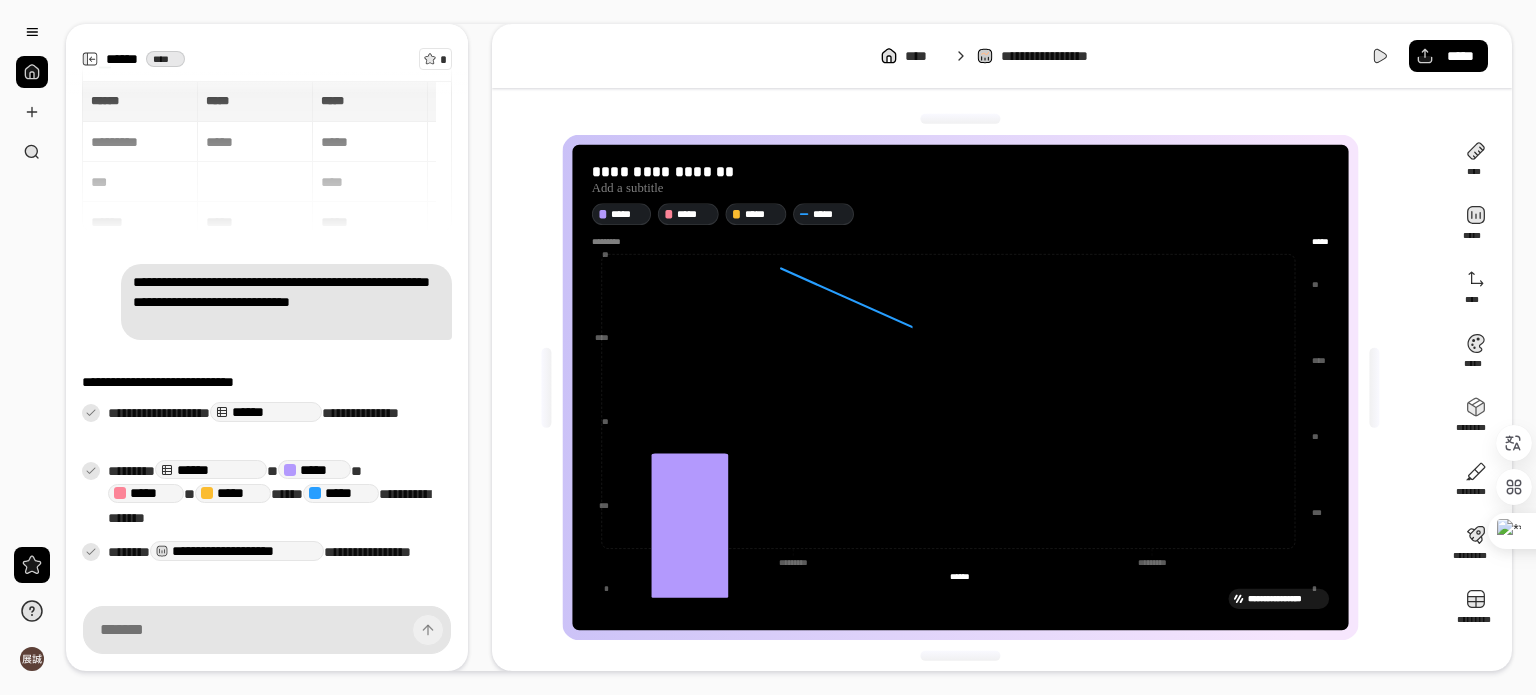 scroll, scrollTop: 77, scrollLeft: 0, axis: vertical 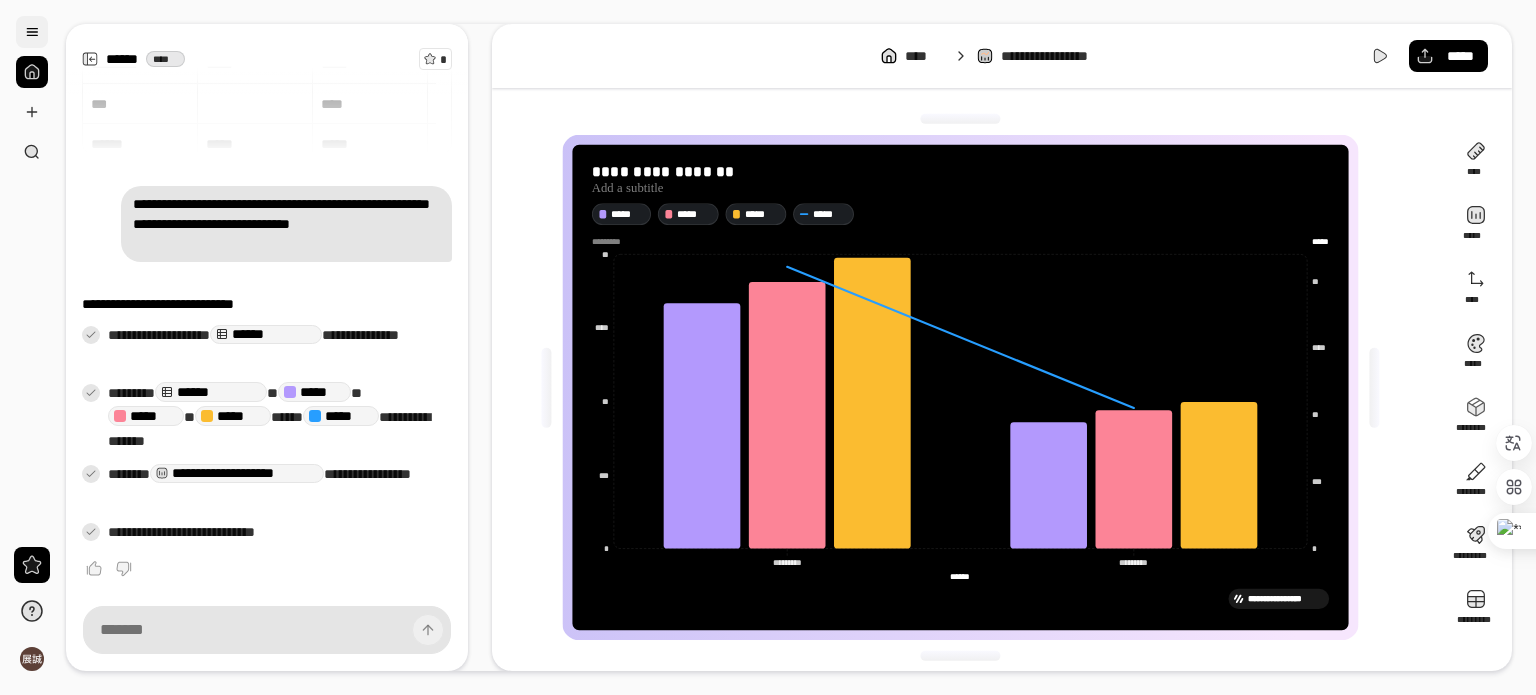 click at bounding box center [32, 32] 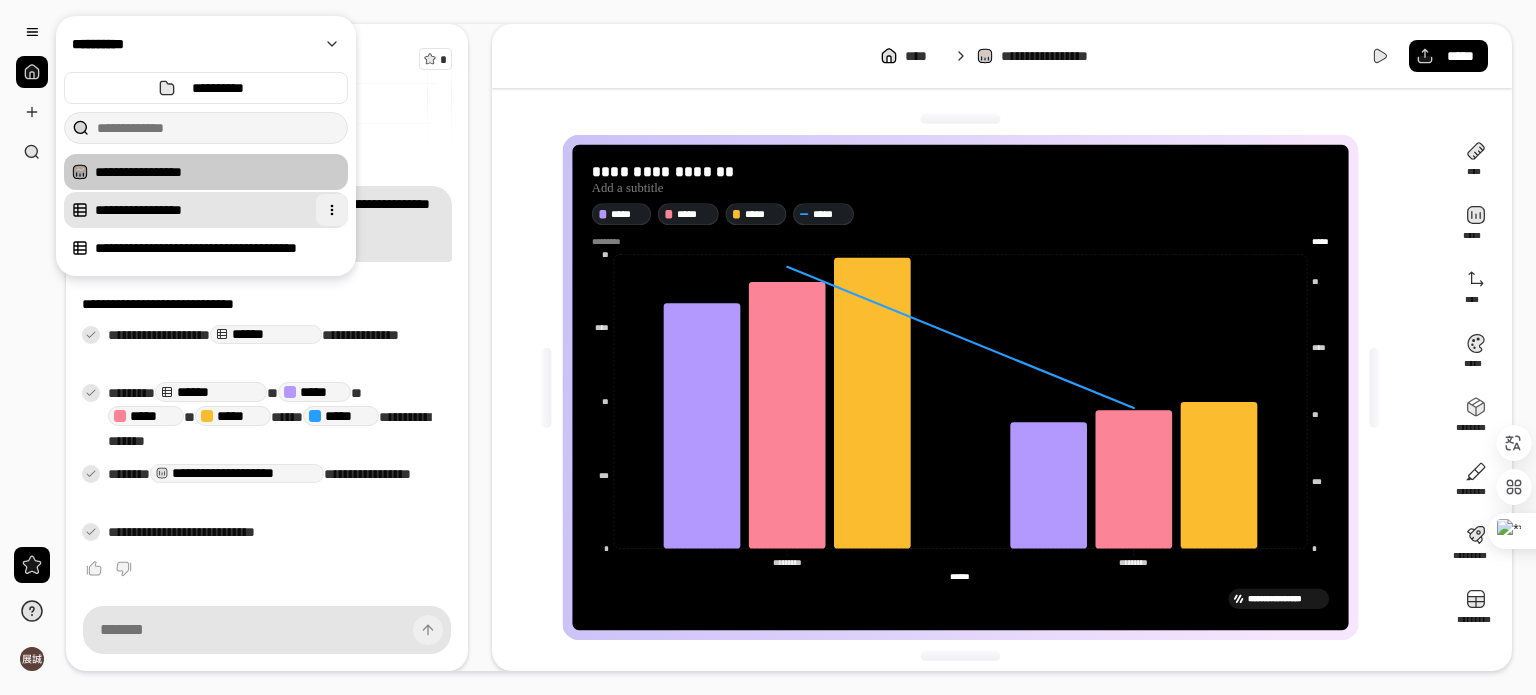 click at bounding box center [332, 210] 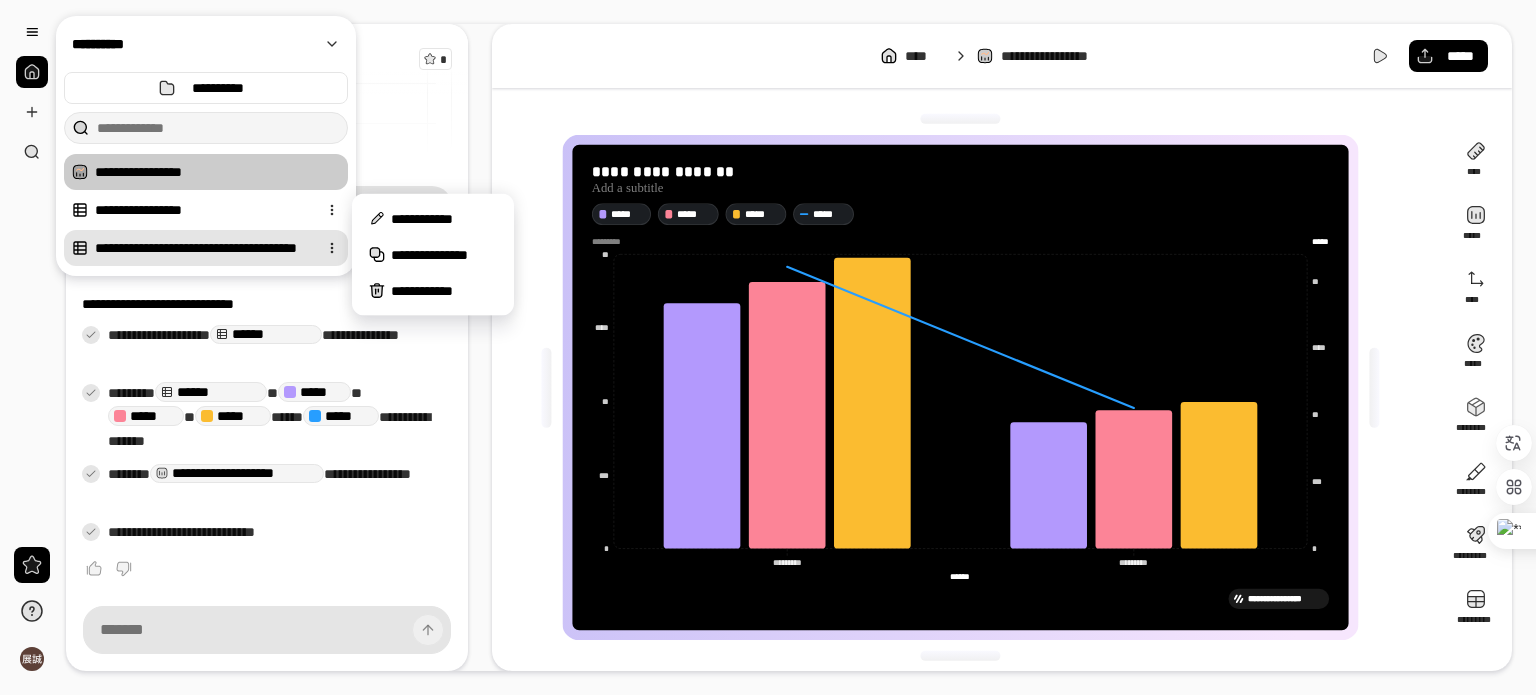 click at bounding box center (332, 248) 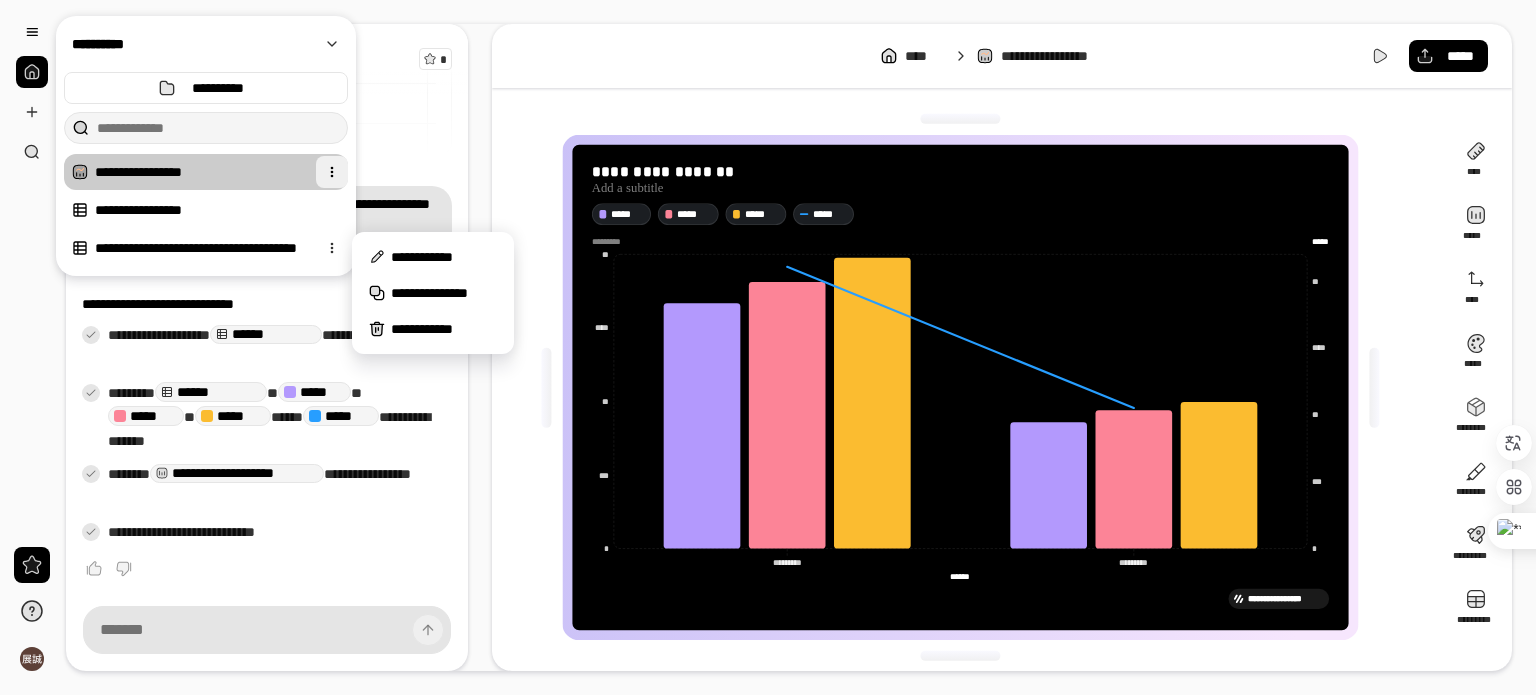 click at bounding box center (332, 172) 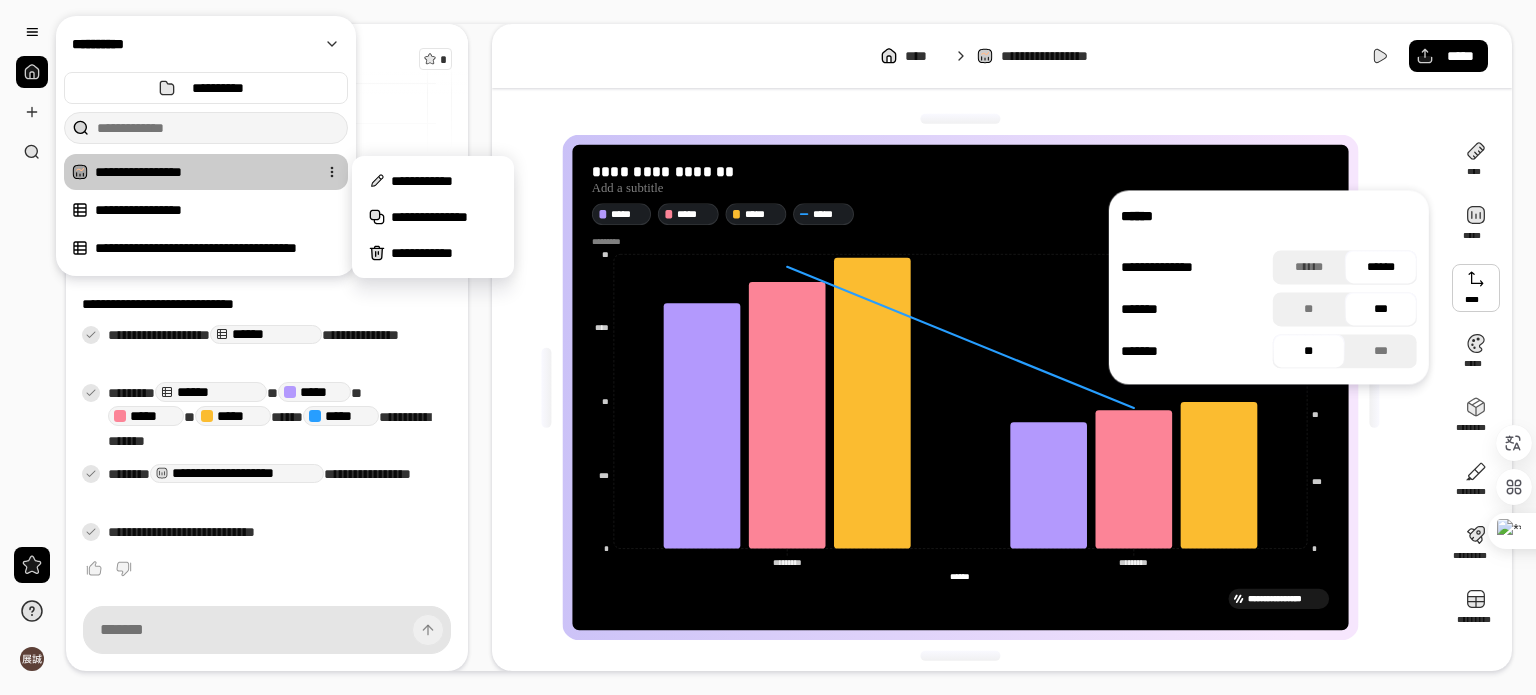 click on "**********" at bounding box center (1002, 56) 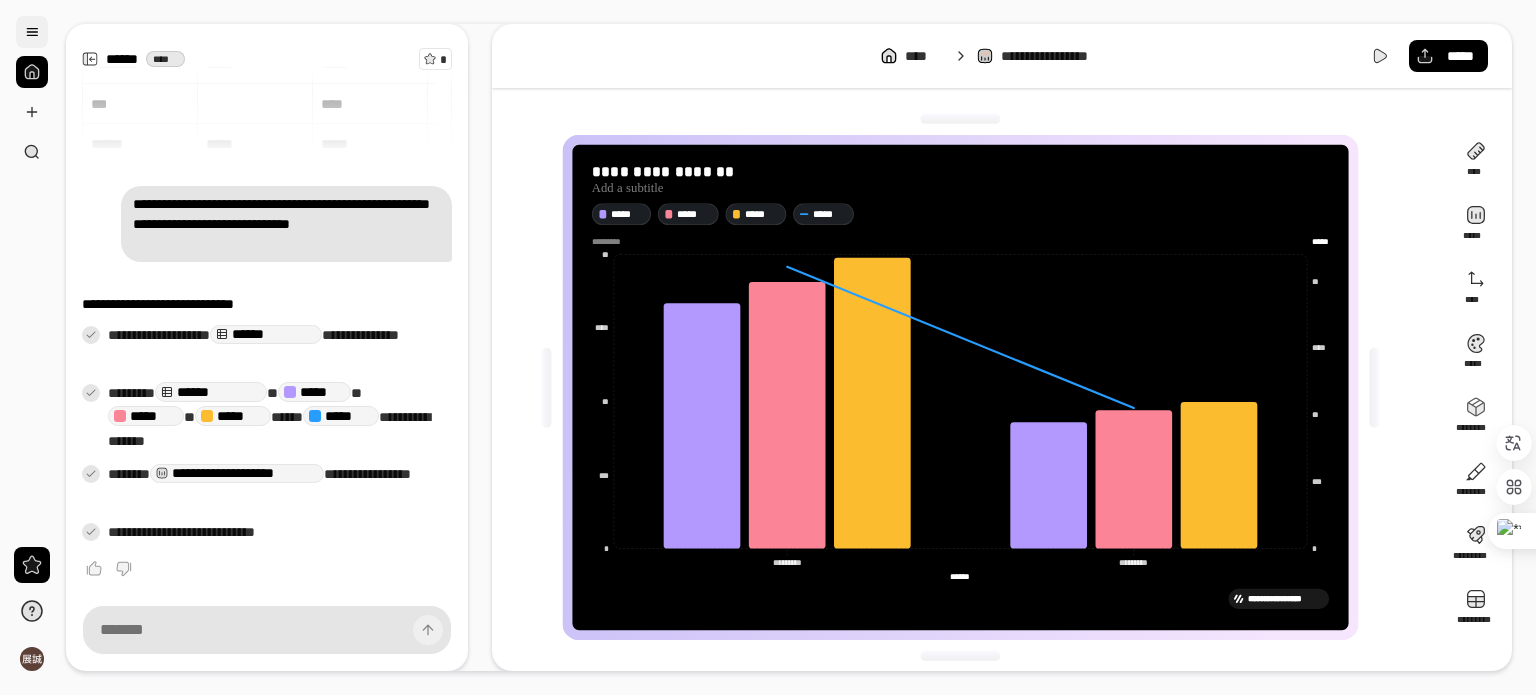 click at bounding box center (32, 32) 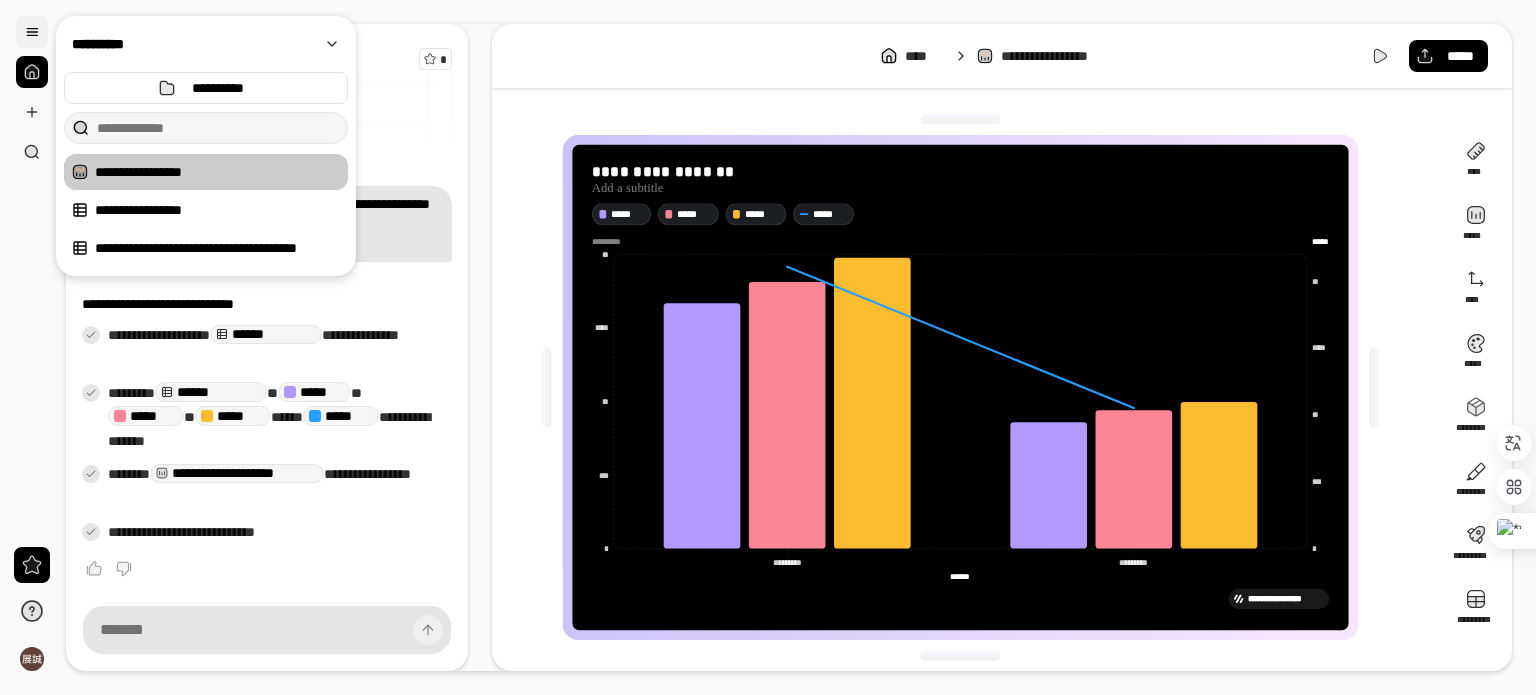 click at bounding box center (32, 32) 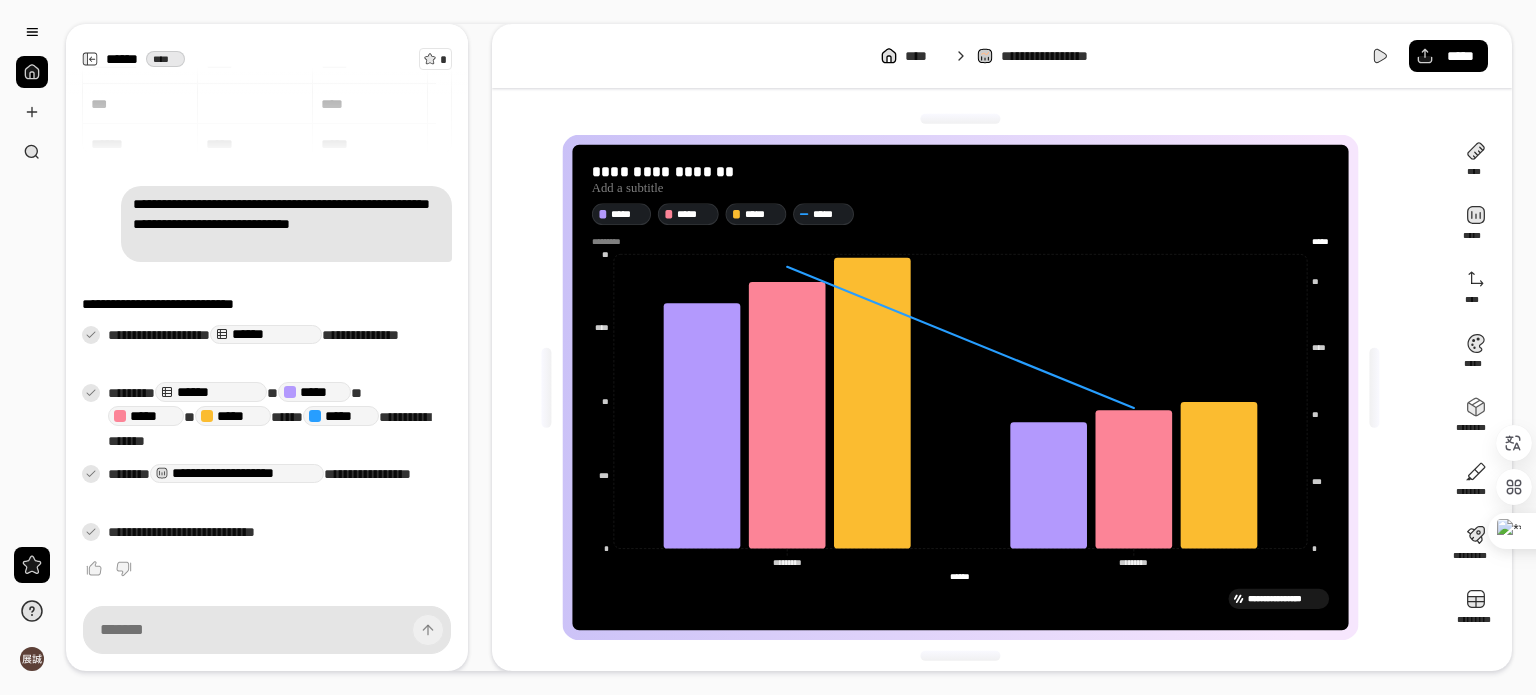 click on "**********" at bounding box center [1002, 56] 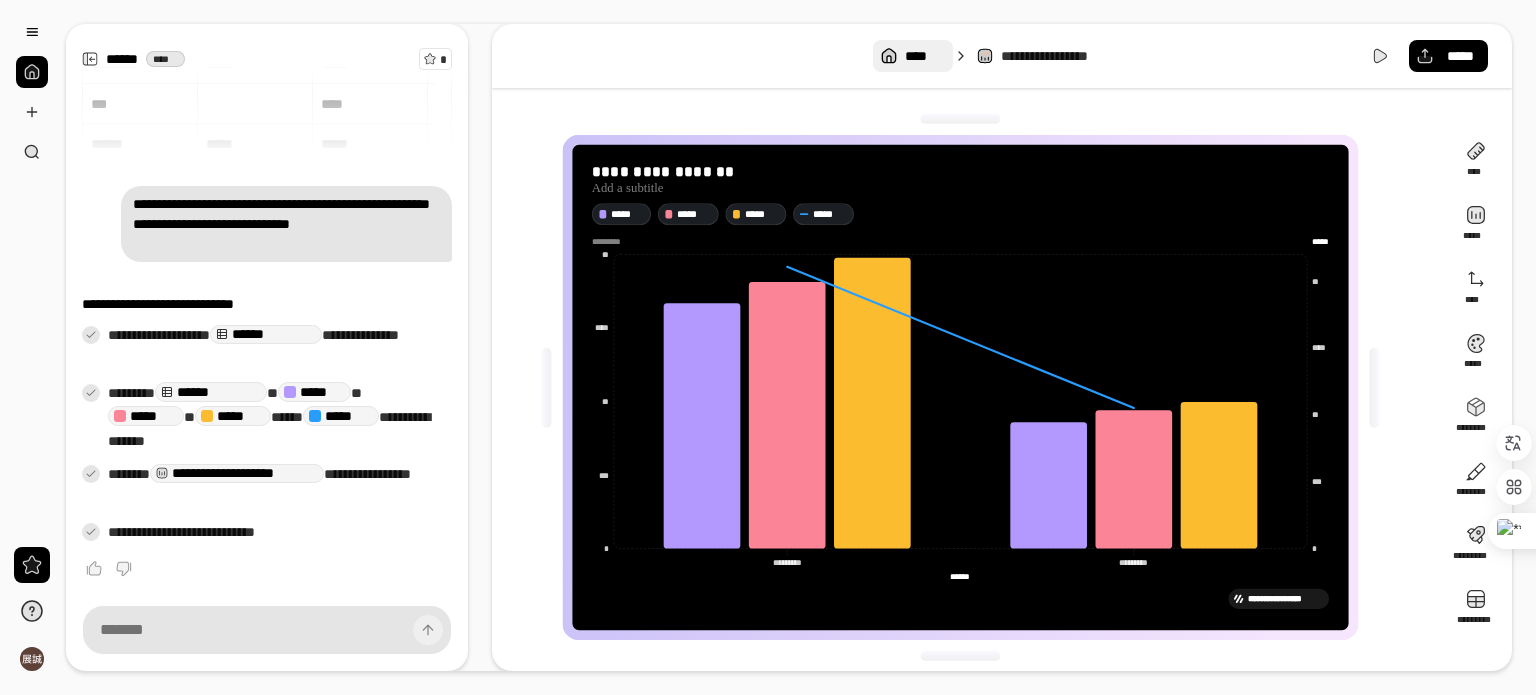 click on "****" at bounding box center (924, 56) 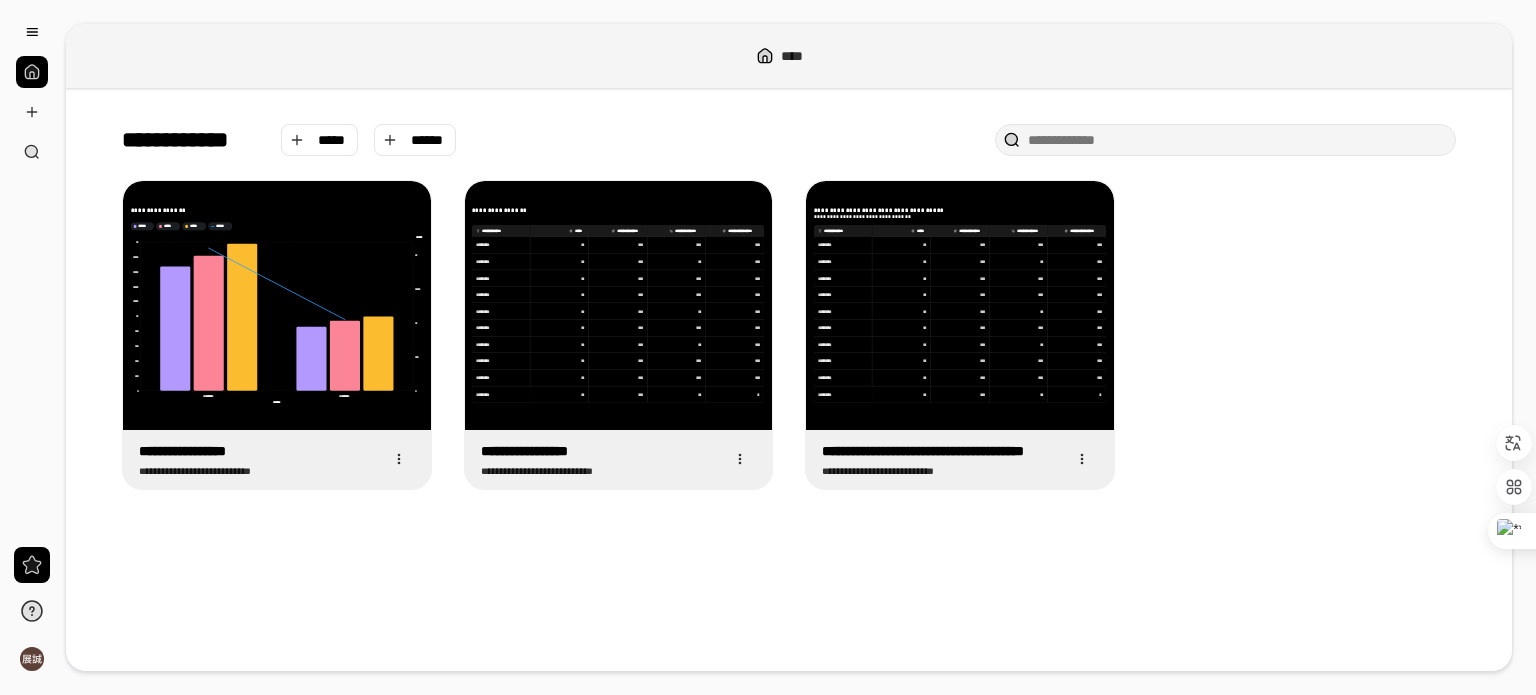 click 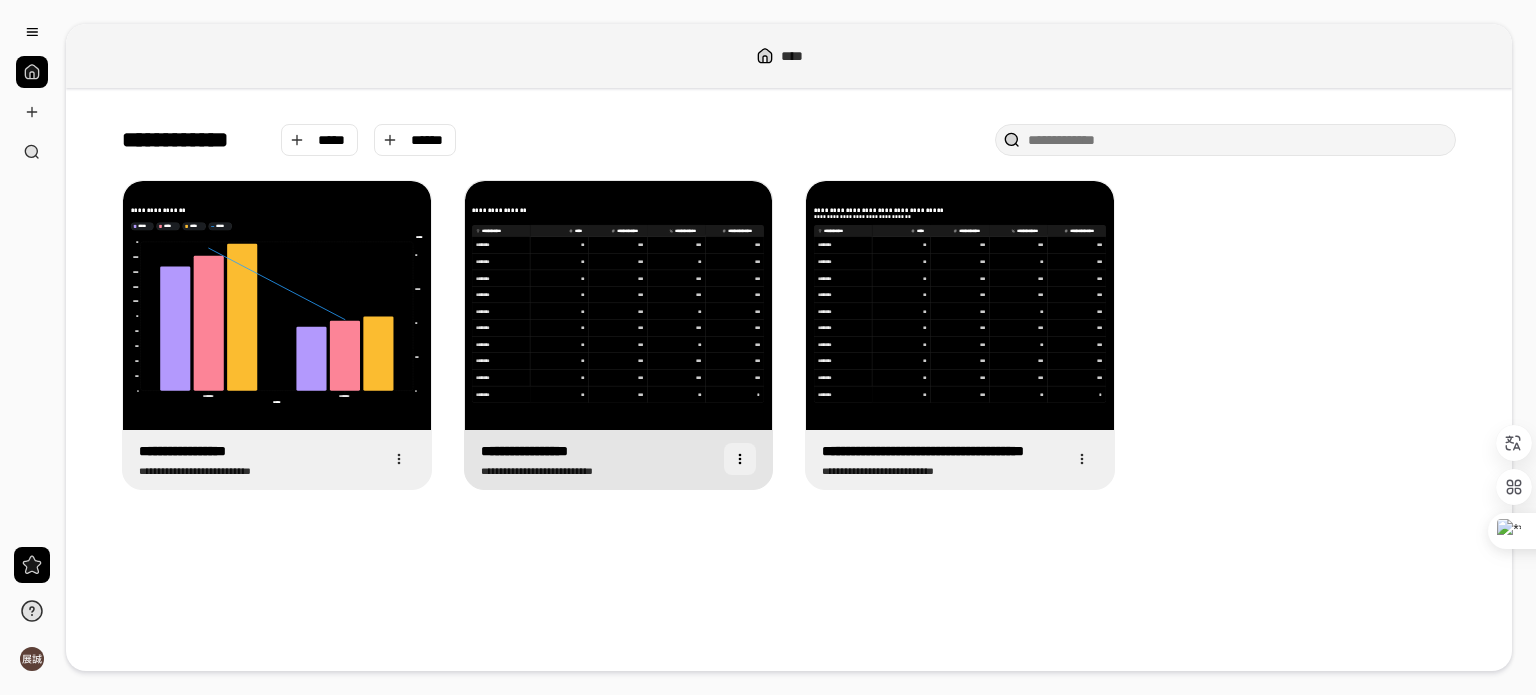 click at bounding box center (740, 459) 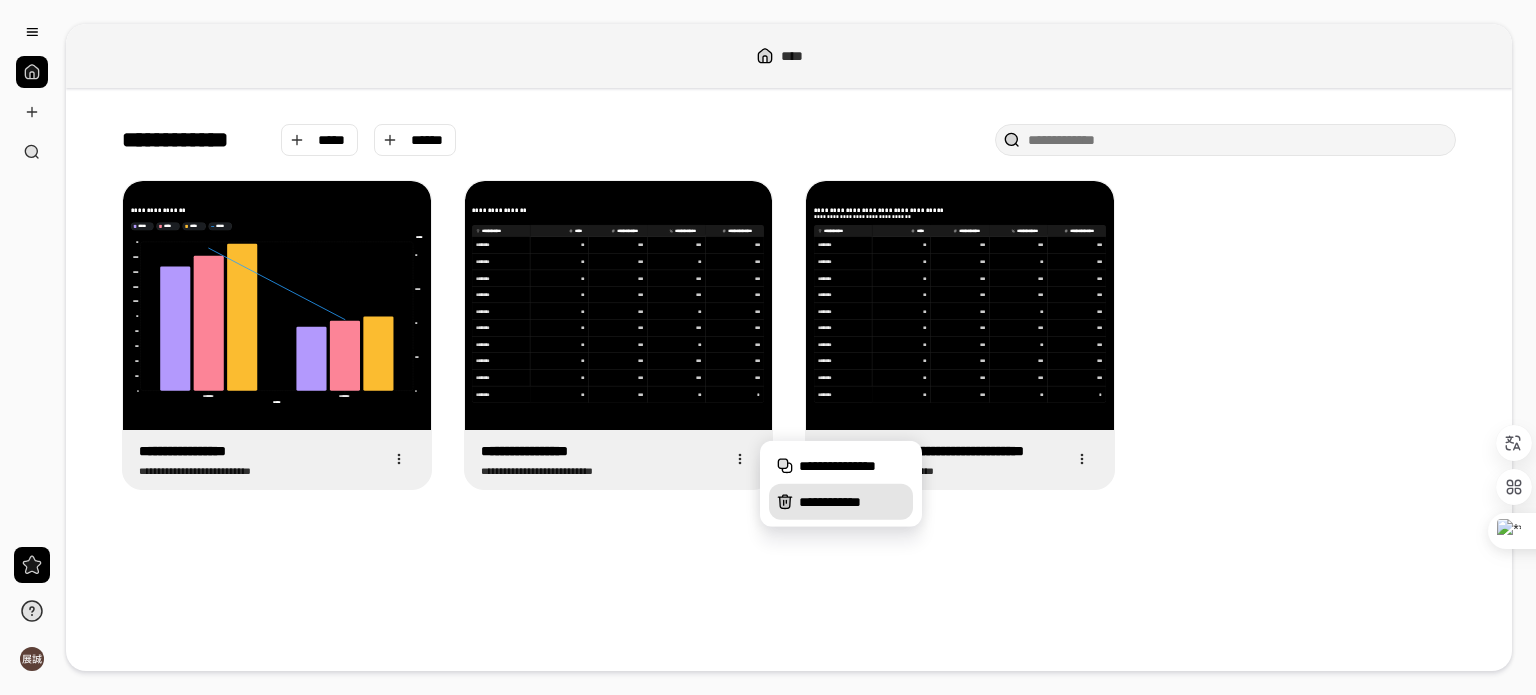 click on "**********" at bounding box center [852, 502] 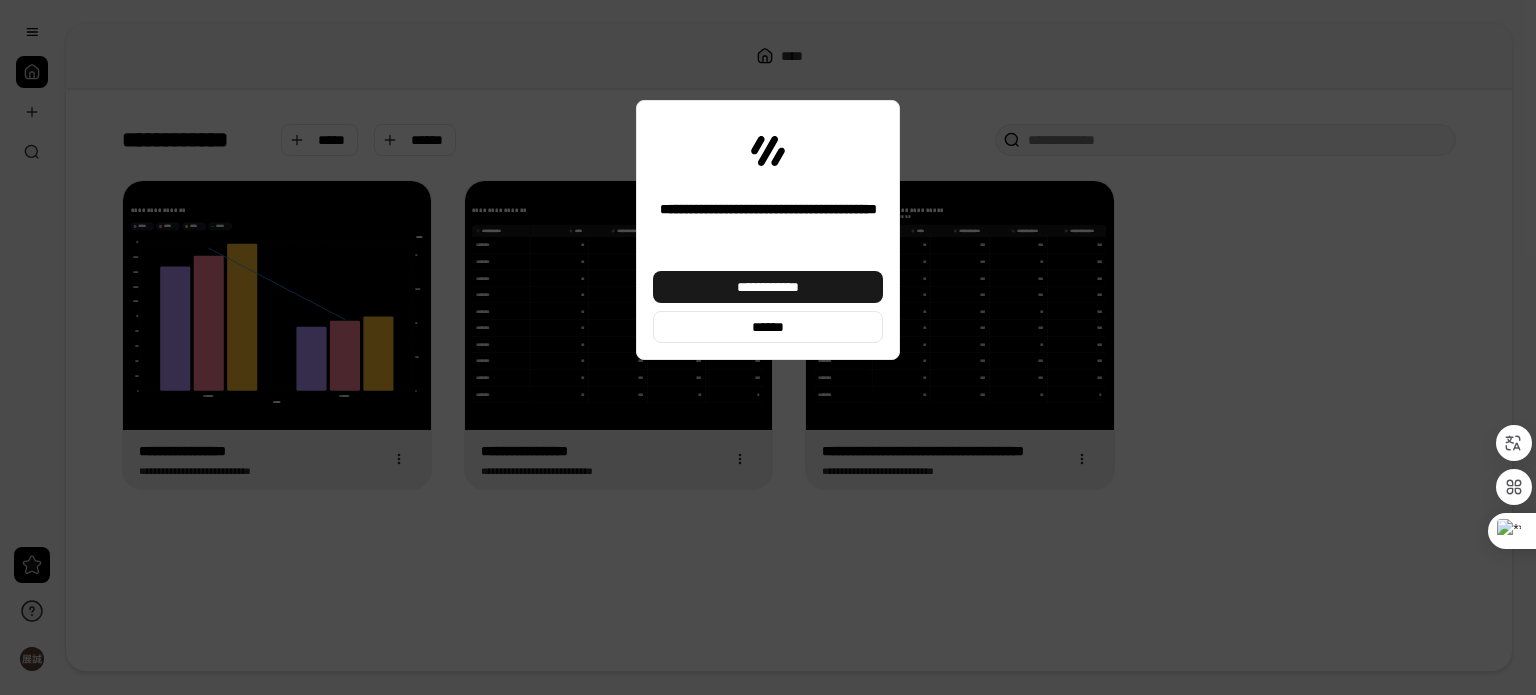 click on "**********" at bounding box center (768, 287) 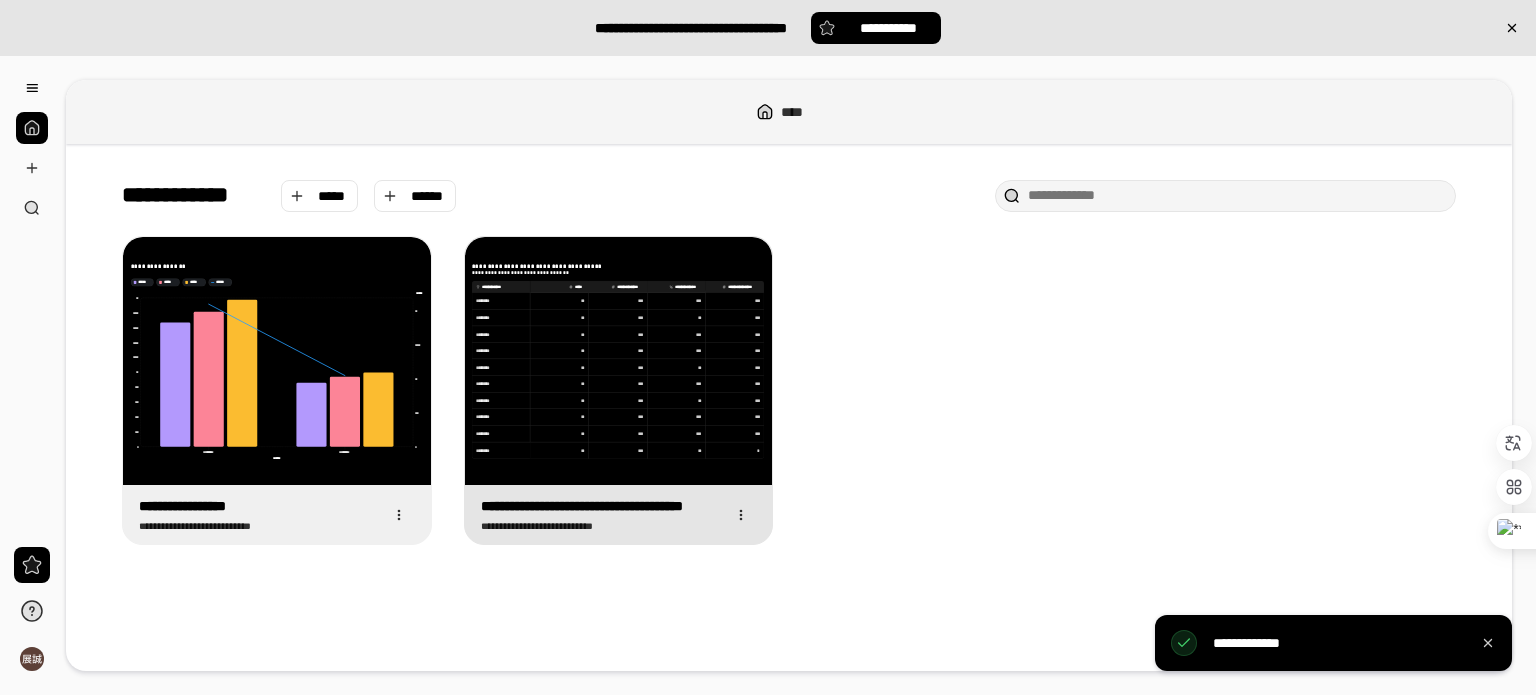 click on "**********" at bounding box center (619, 514) 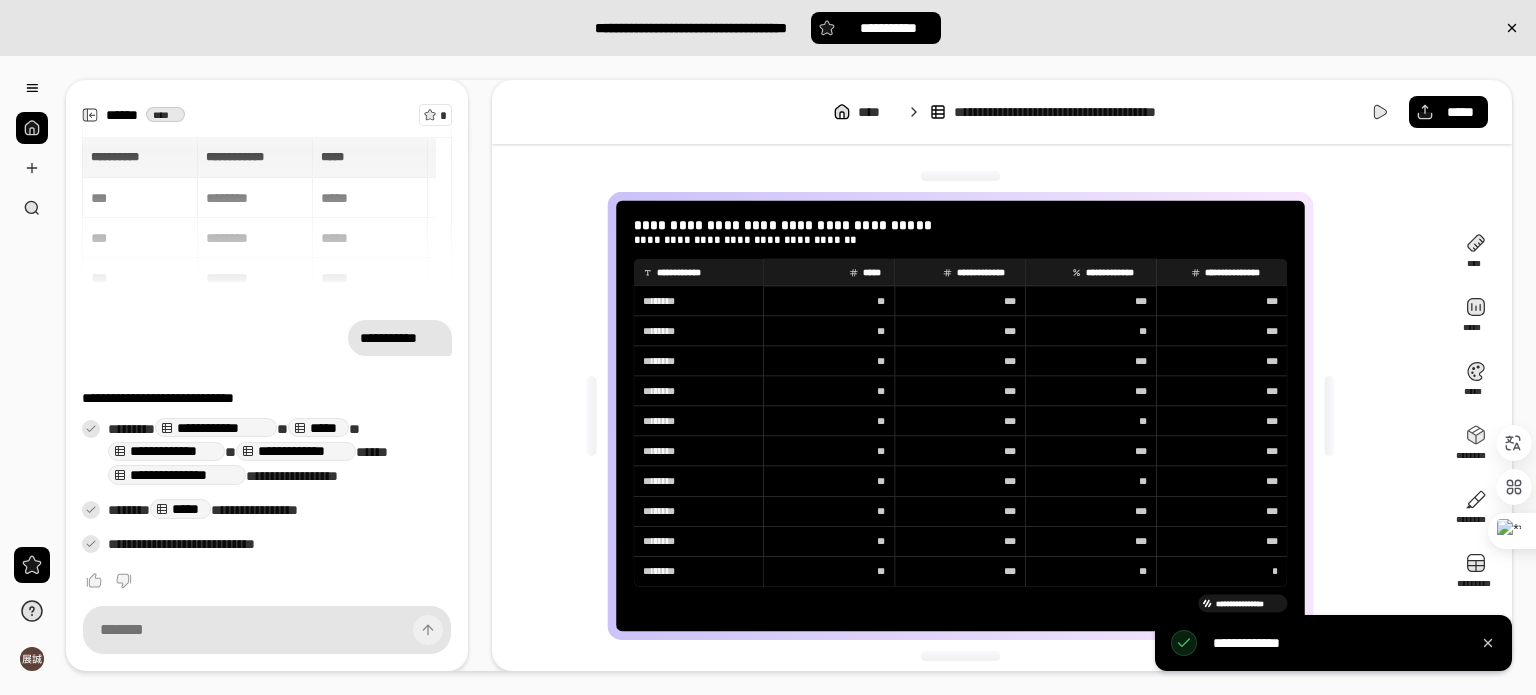 scroll, scrollTop: 11, scrollLeft: 0, axis: vertical 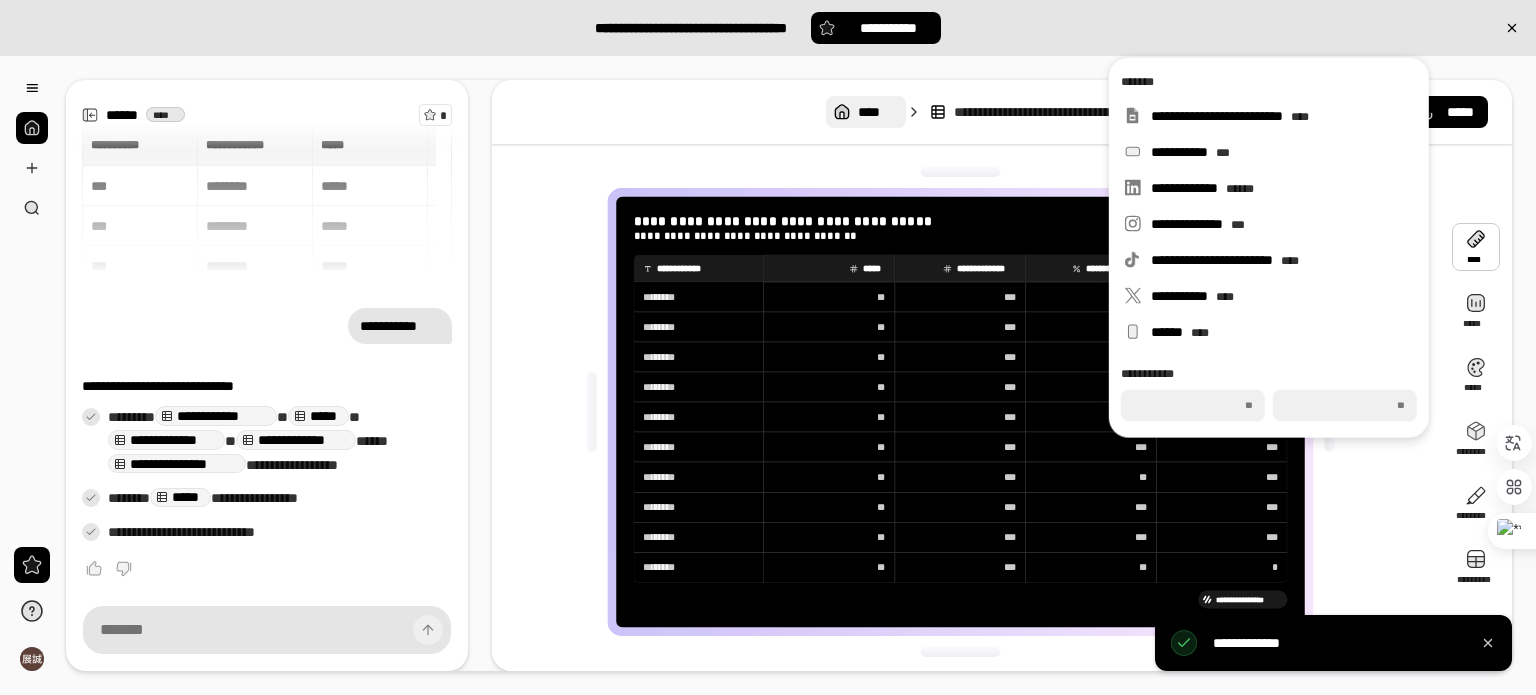 click on "****" at bounding box center (865, 112) 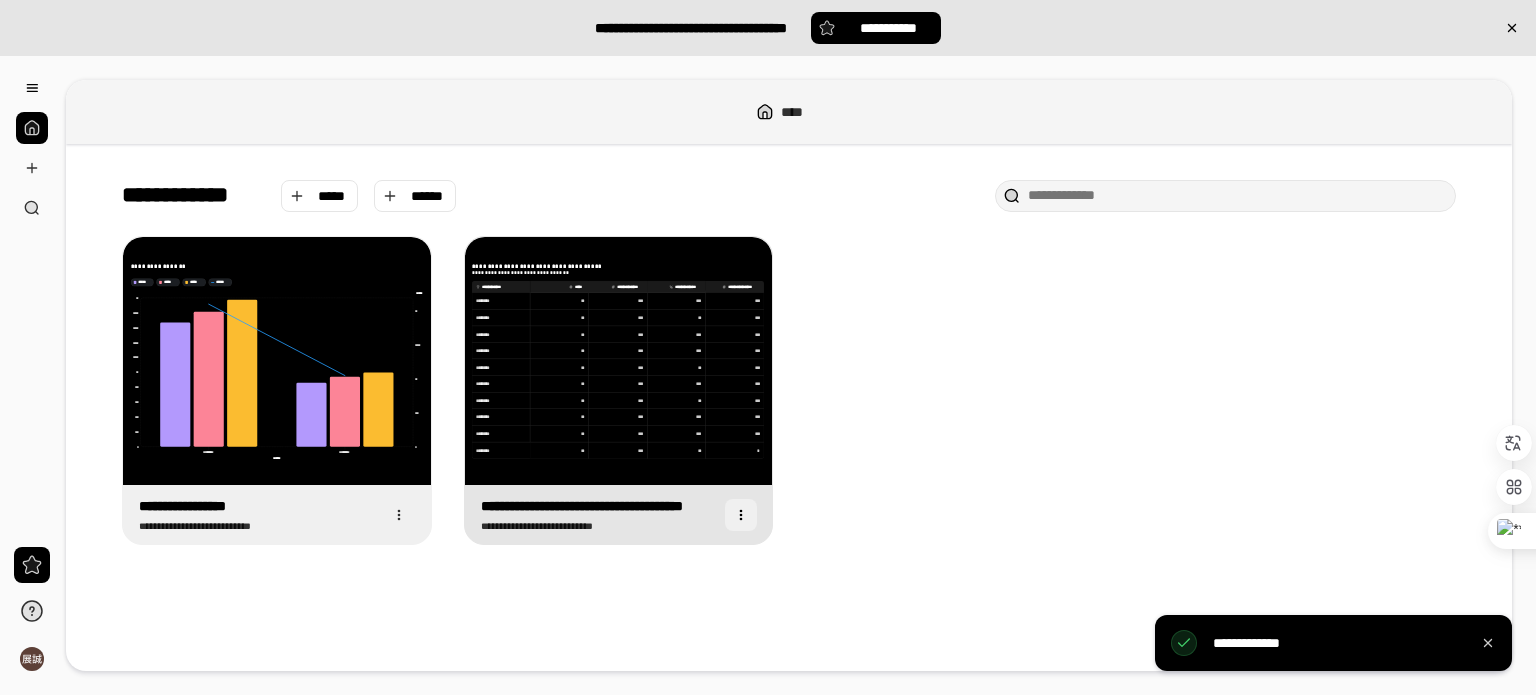 click at bounding box center (741, 515) 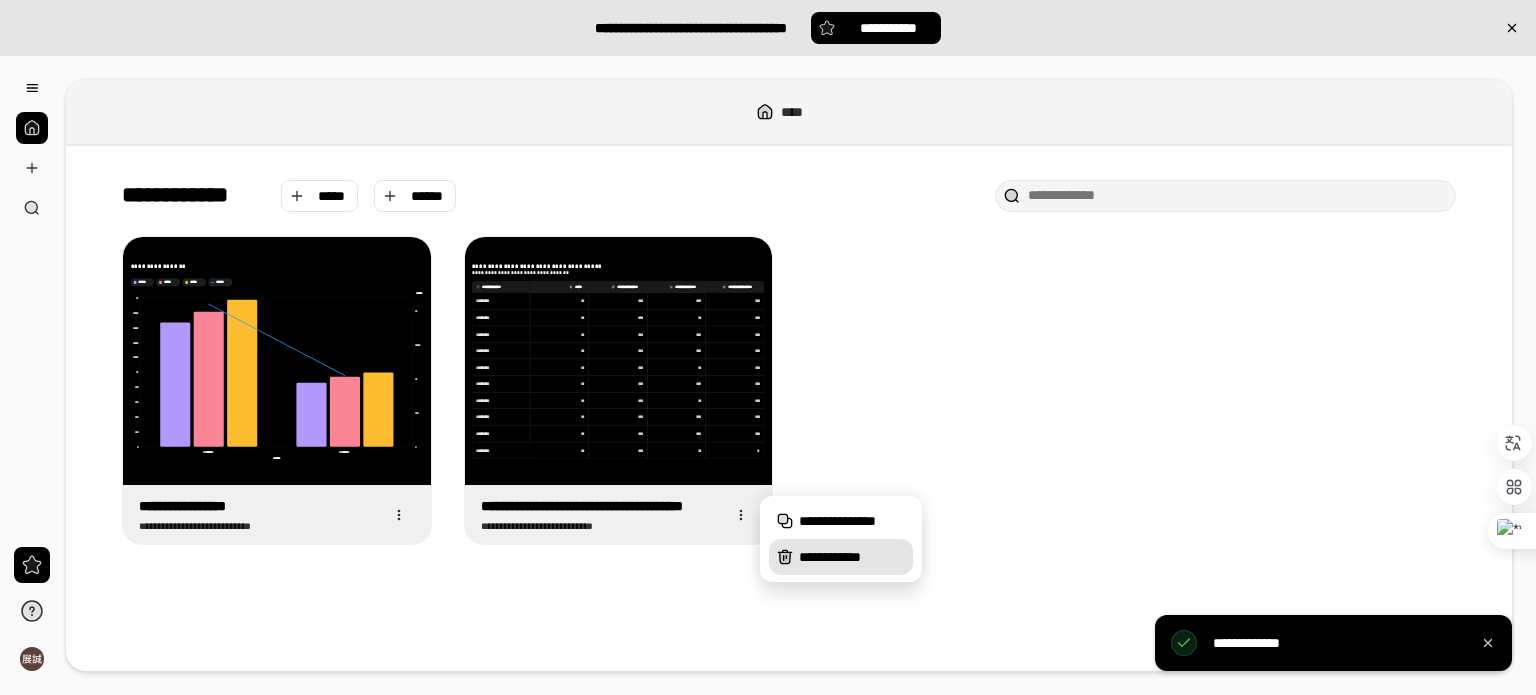 click on "**********" at bounding box center (841, 557) 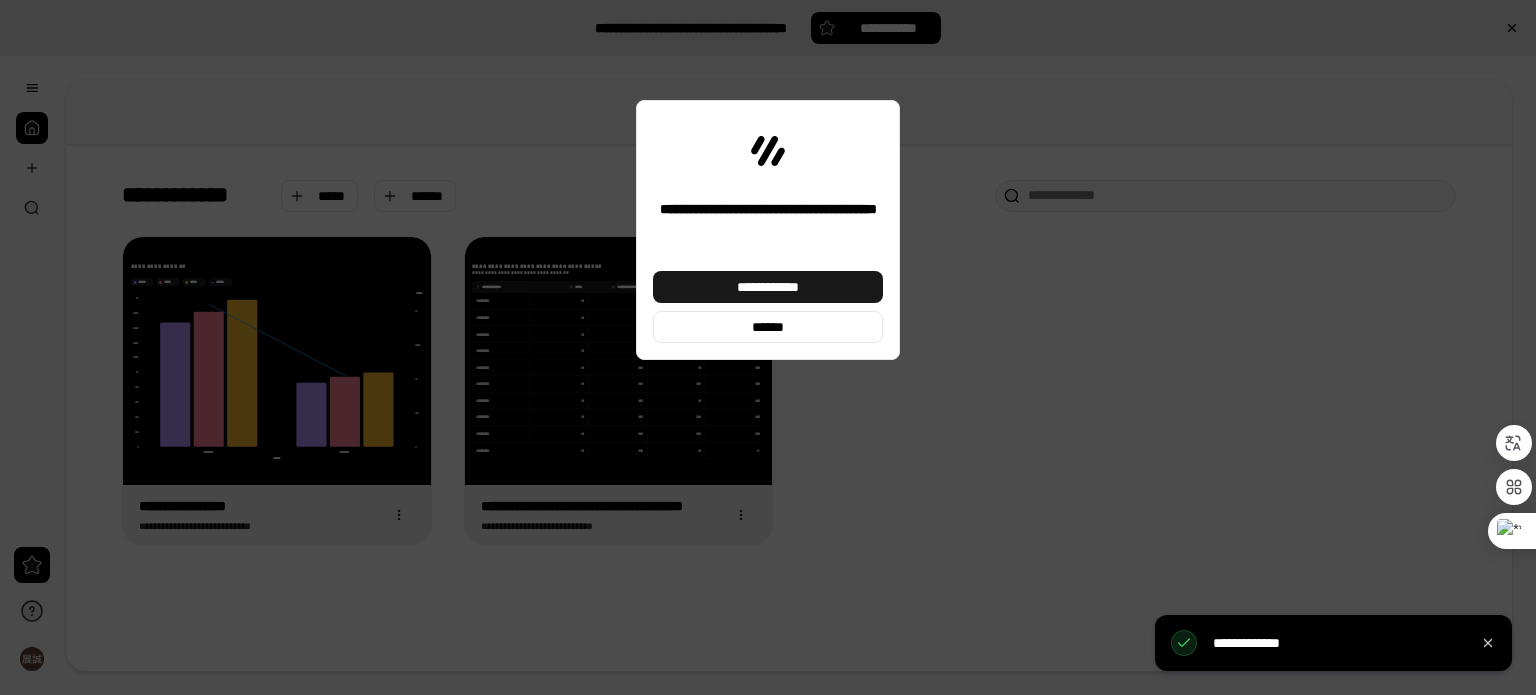 click on "**********" at bounding box center [768, 287] 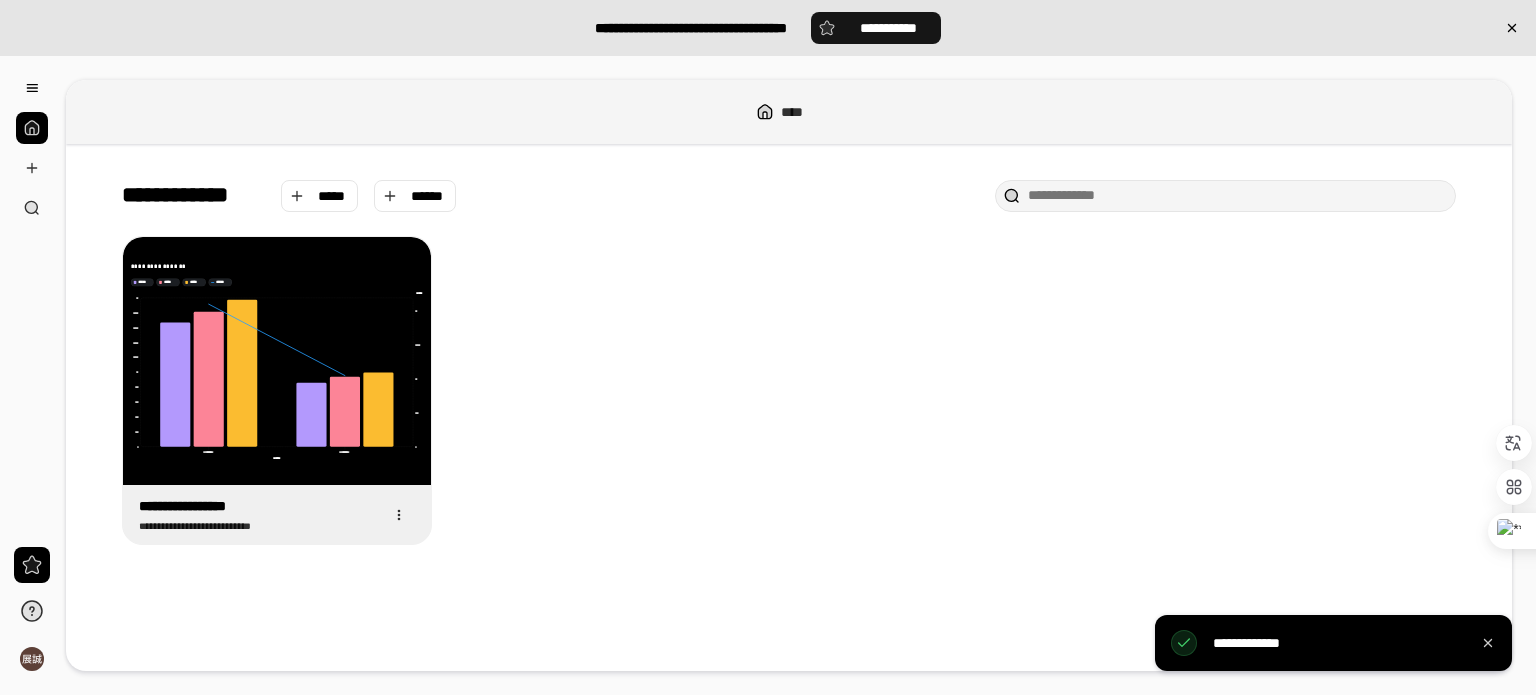 click on "**********" at bounding box center (888, 28) 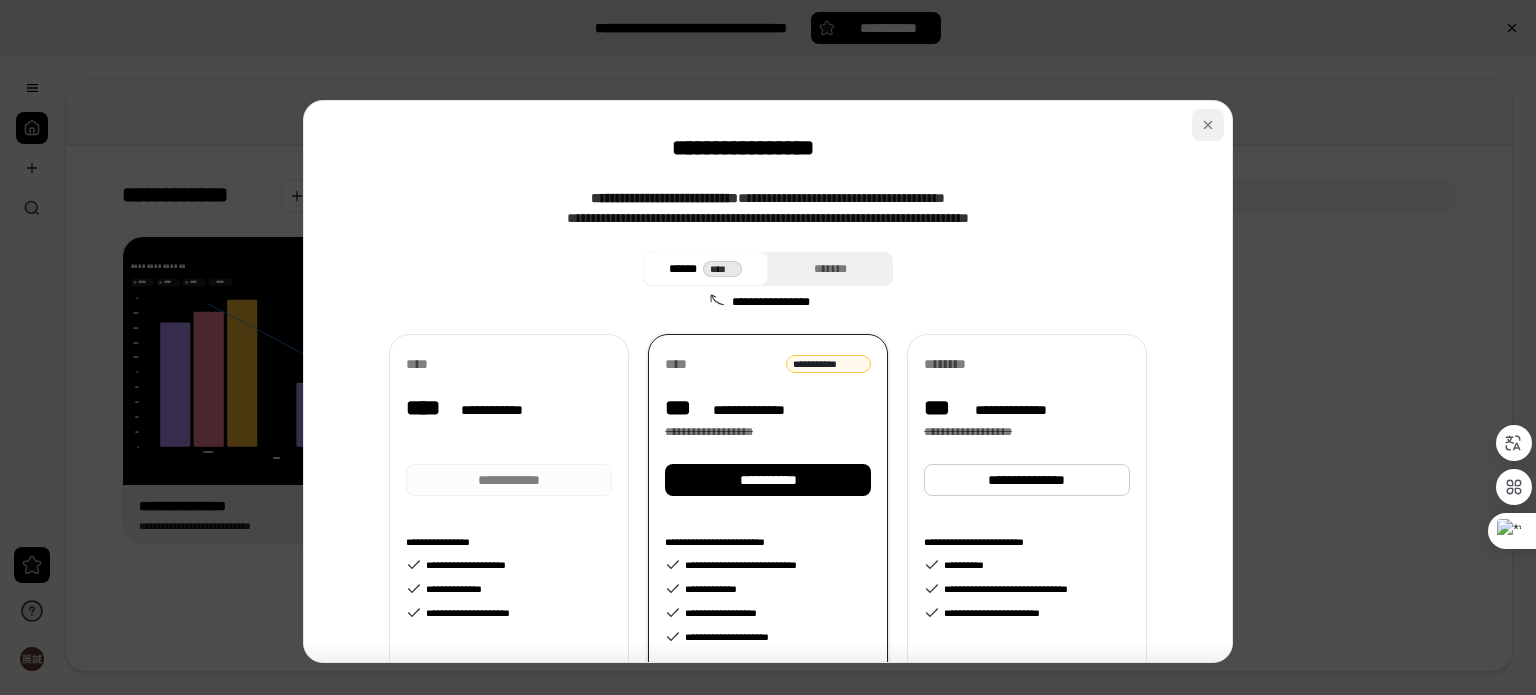 click at bounding box center (1208, 125) 